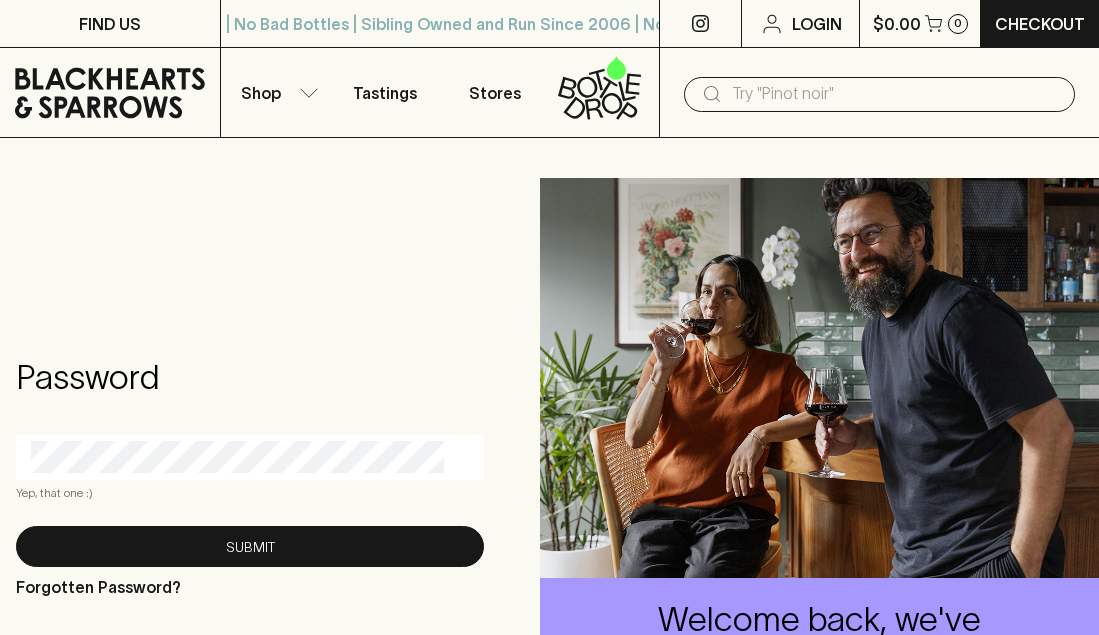 scroll, scrollTop: 0, scrollLeft: 0, axis: both 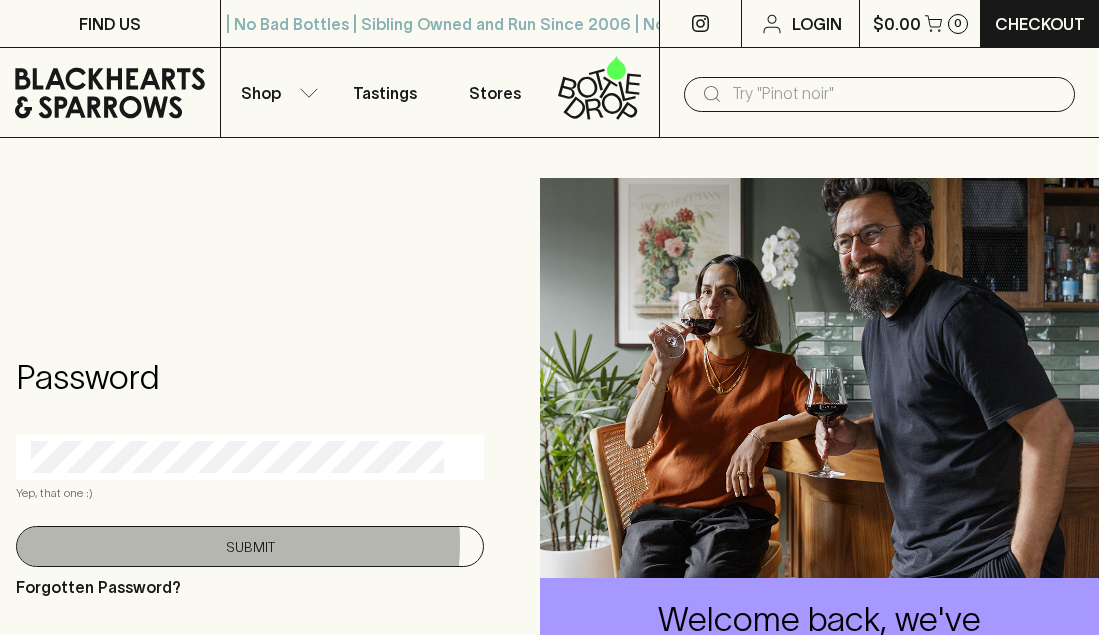 click on "Submit" at bounding box center [250, 546] 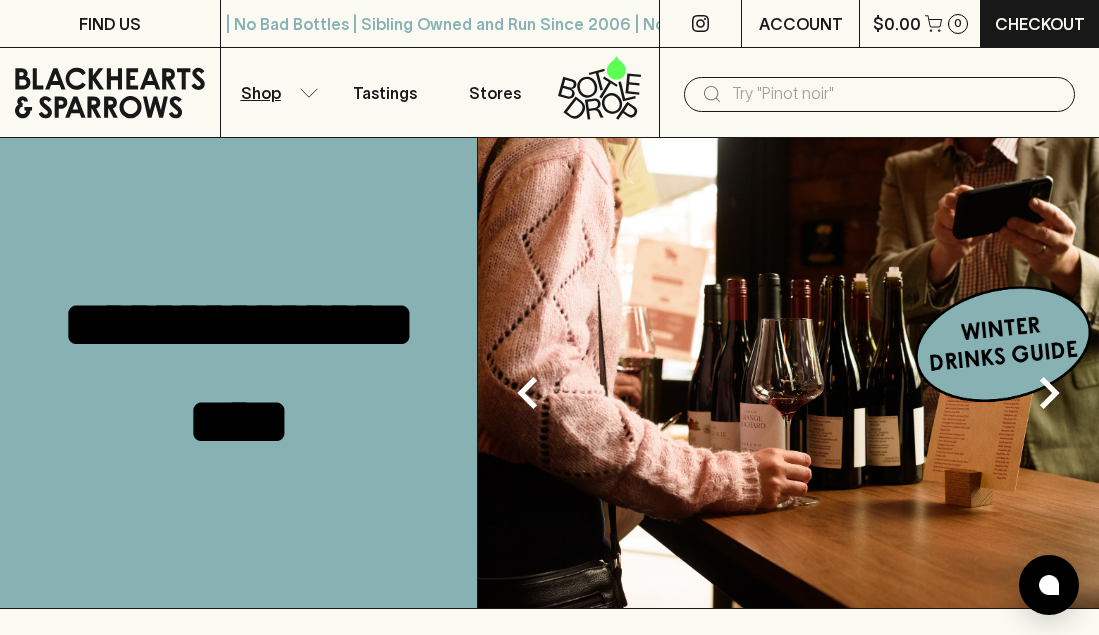 click on "Shop" at bounding box center [276, 92] 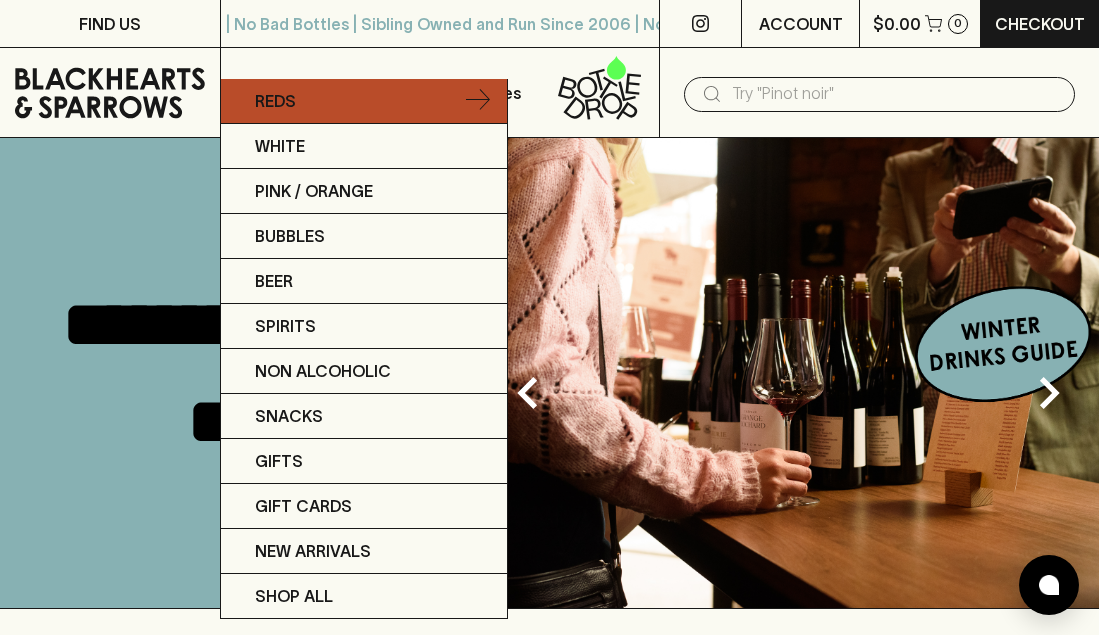 click on "Reds" at bounding box center [364, 101] 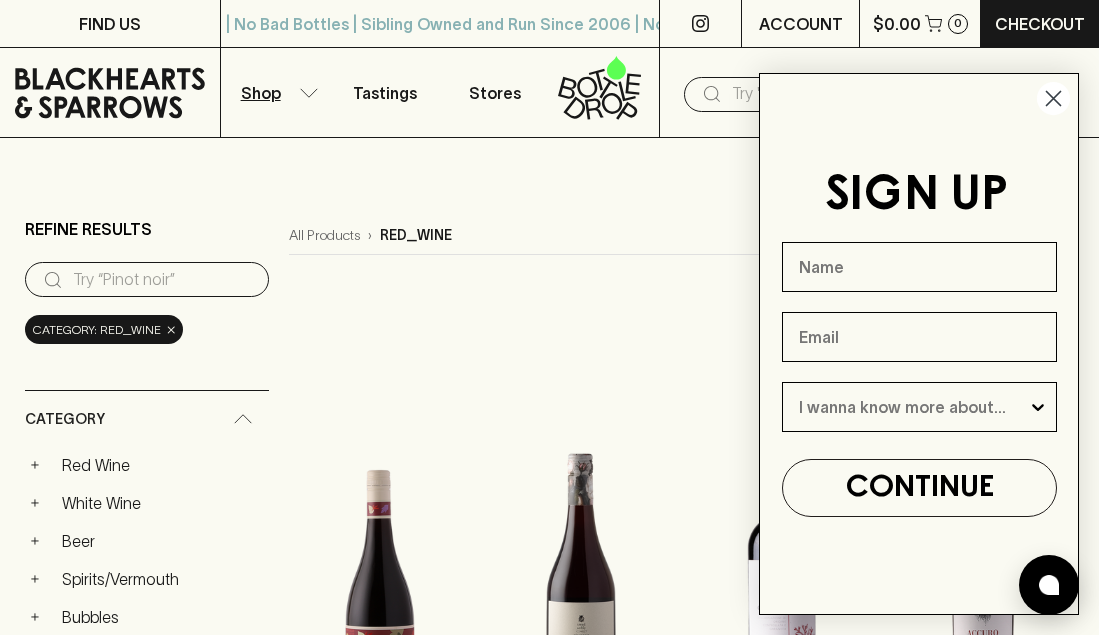 click 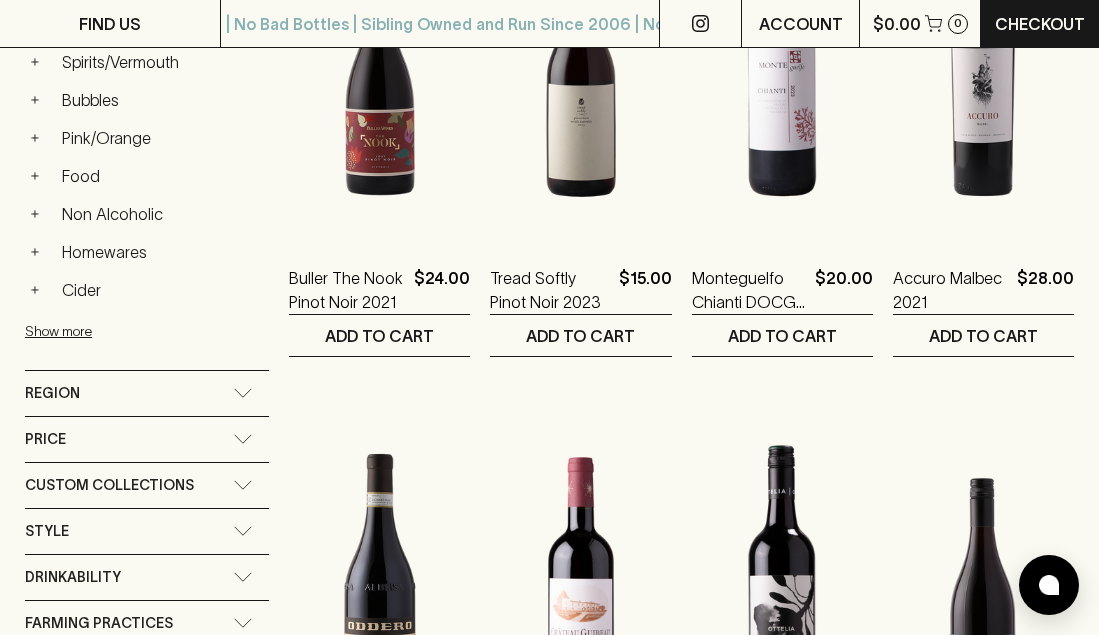 scroll, scrollTop: 521, scrollLeft: 0, axis: vertical 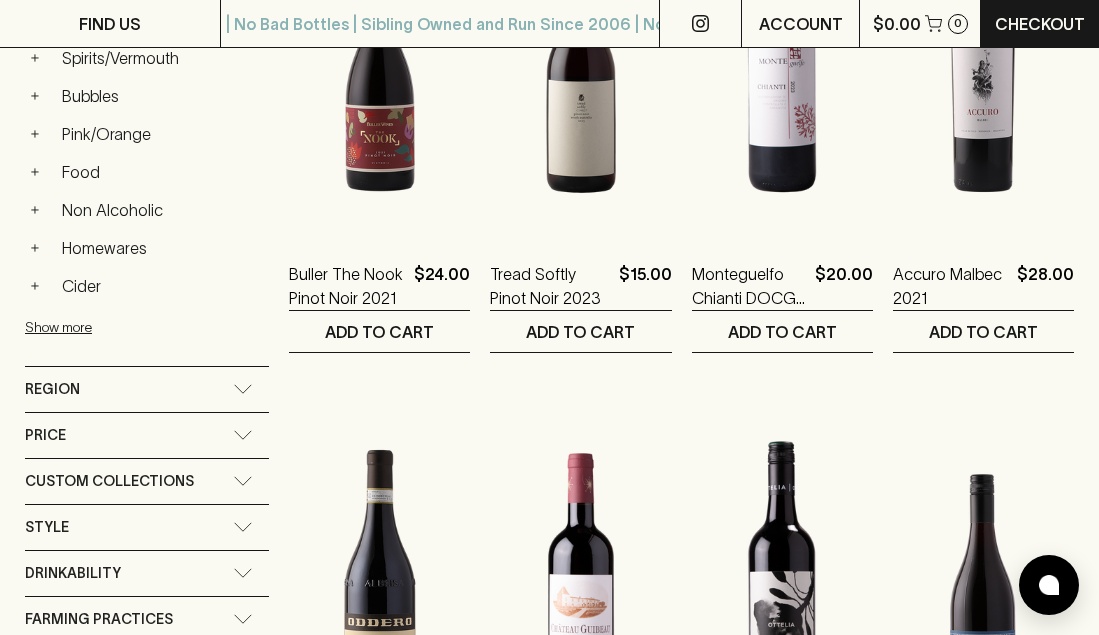 click 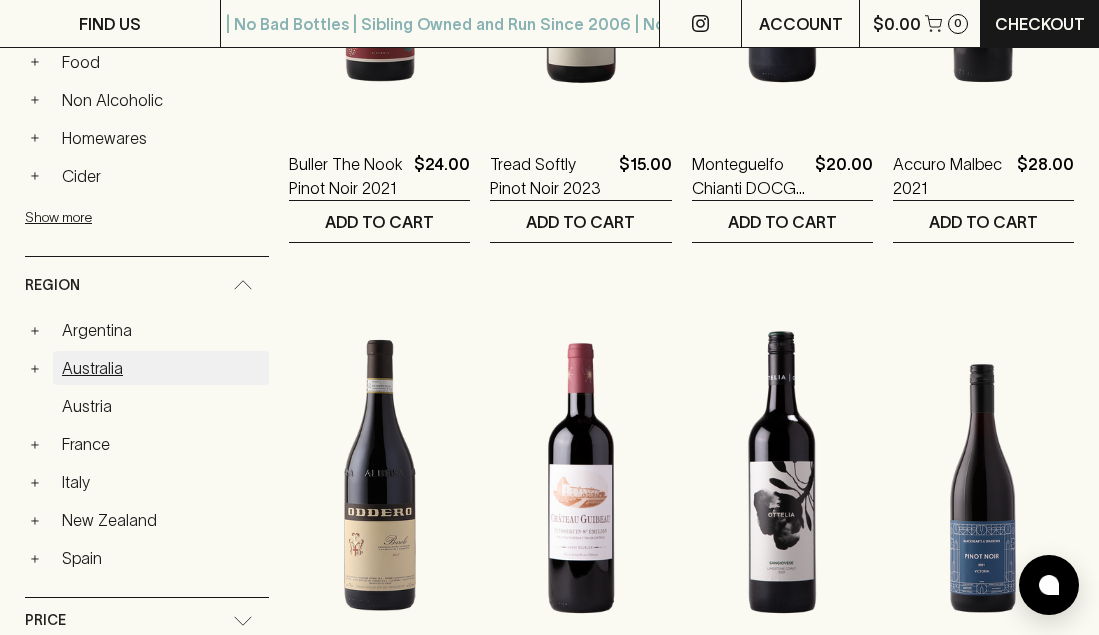 scroll, scrollTop: 632, scrollLeft: 0, axis: vertical 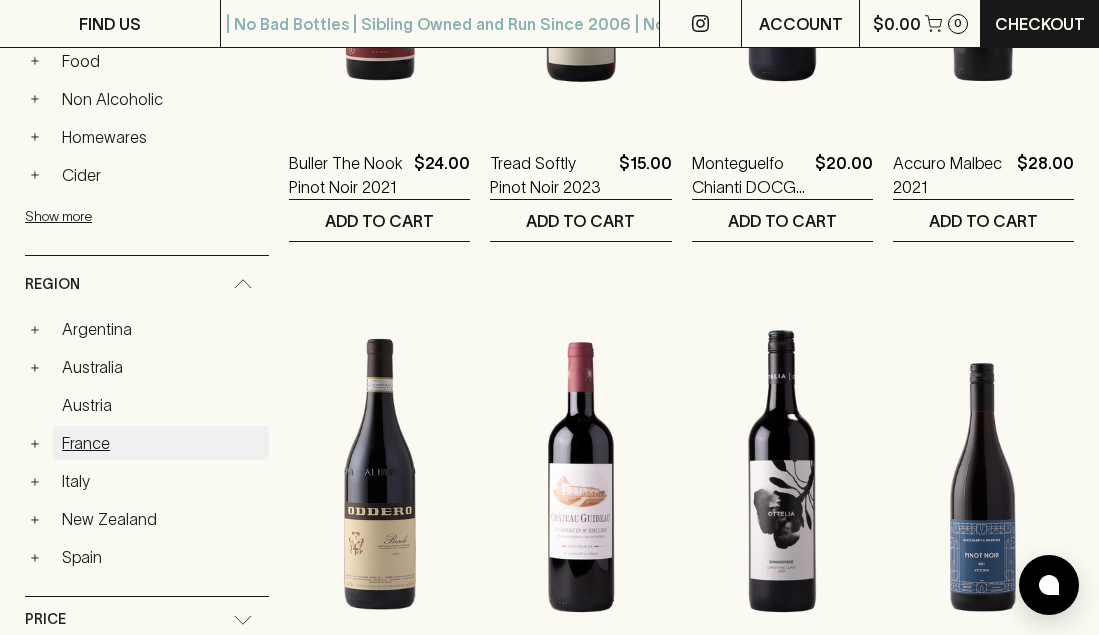 click on "France" at bounding box center [161, 443] 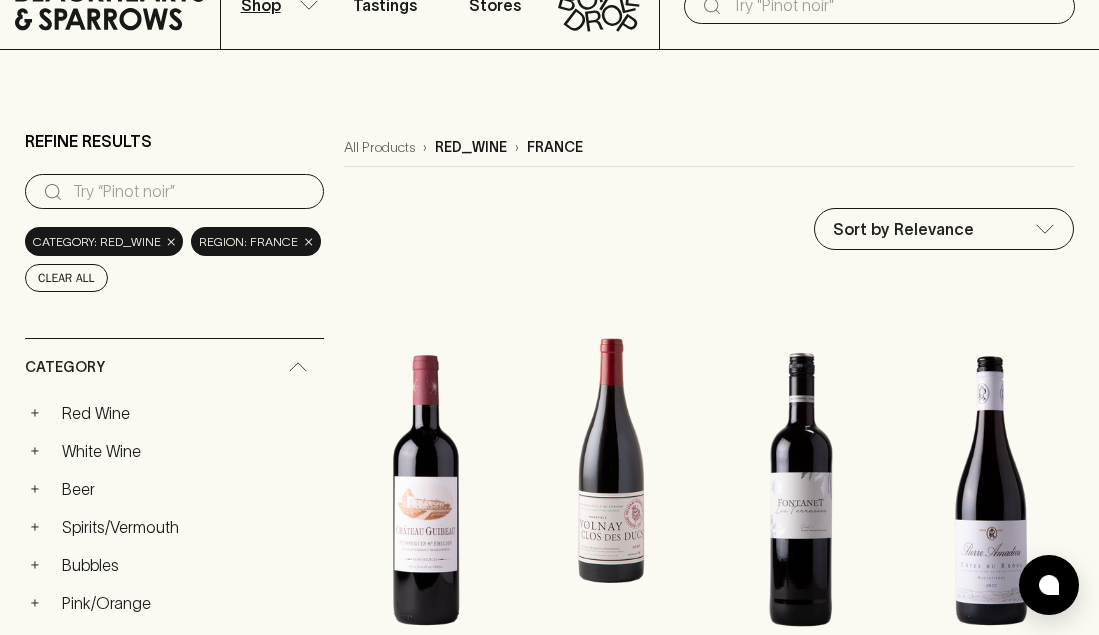 scroll, scrollTop: 73, scrollLeft: 0, axis: vertical 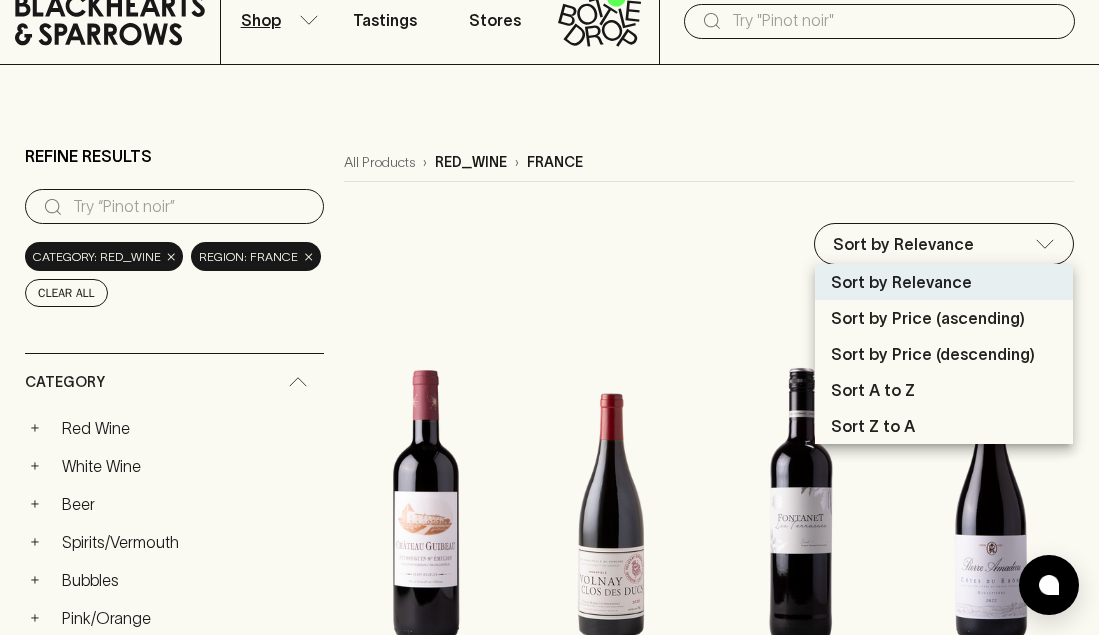 click on "FIND US | No Bad Bottles | Sibling Owned and Run Since 2006 | No Bad Bottles | Sibling Owned and Run Since 2006 | No Bad Bottles | Sibling Owned and Run Since 2006 | No Bad Bottles | Sibling Owned and Run Since 2006 | No Bad Bottles | Sibling Owned and Run Since 2006 | No Bad Bottles | Sibling Owned and Run Since 2006 | No Bad Bottles | Sibling Owned and Run Since 2006 | No Bad Bottles | Sibling Owned and Run Since 2006
⠀ | No Bad Bottles | Sibling Owned and Run Since 2006 | No Bad Bottles | Sibling Owned and Run Since 2006 | No Bad Bottles | Sibling Owned and Run Since 2006 | No Bad Bottles | Sibling Owned and Run Since 2006 | No Bad Bottles | Sibling Owned and Run Since 2006 | No Bad Bottles | Sibling Owned and Run Since 2006 | No Bad Bottles | Sibling Owned and Run Since 2006 | No Bad Bottles | Sibling Owned and Run Since 2006
⠀ ACCOUNT $0.00 0 Checkout Shop Tastings Stores ​ Refine Results ​ Category: red_wine × region: france × Clear All Category + Red Wine + + Beer" at bounding box center [549, 2146] 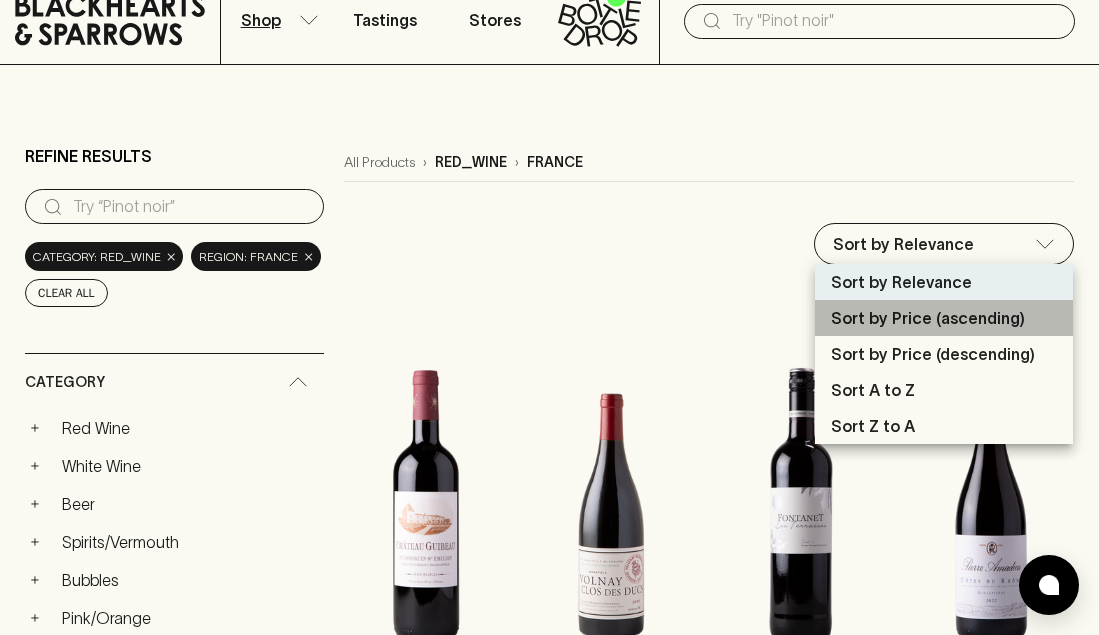 click on "Sort by Price (ascending)" at bounding box center [928, 318] 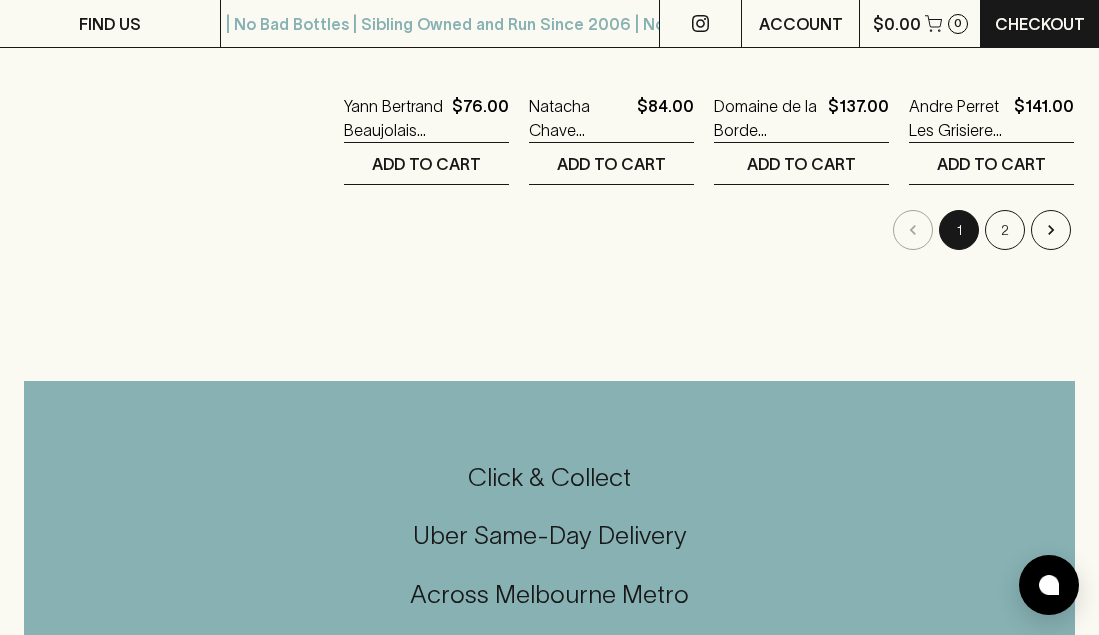 scroll, scrollTop: 2808, scrollLeft: 0, axis: vertical 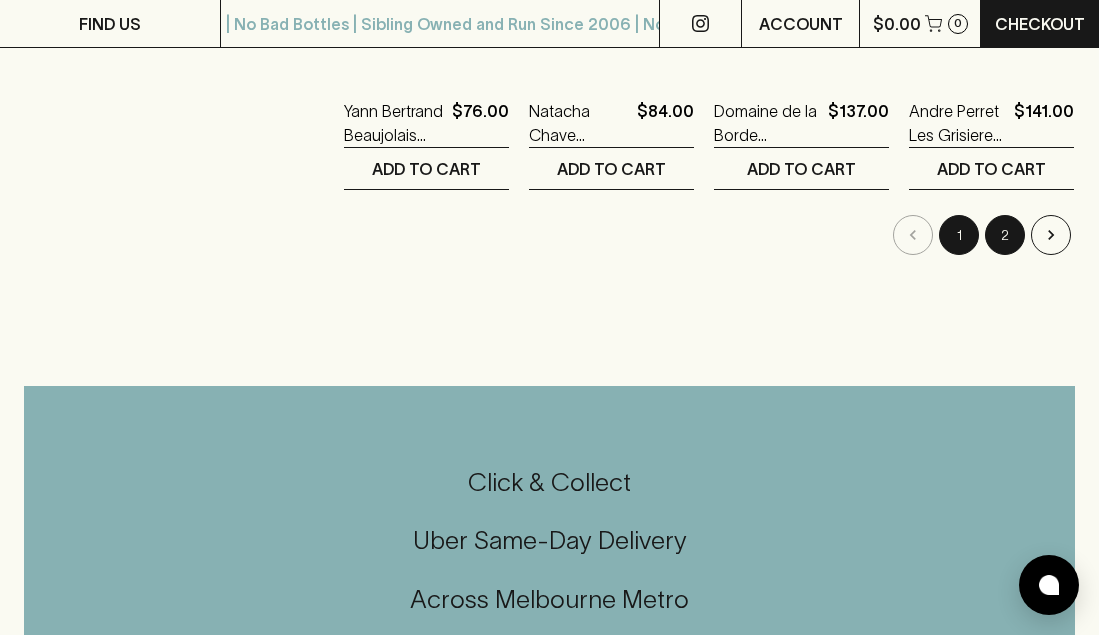 click on "2" at bounding box center (1005, 235) 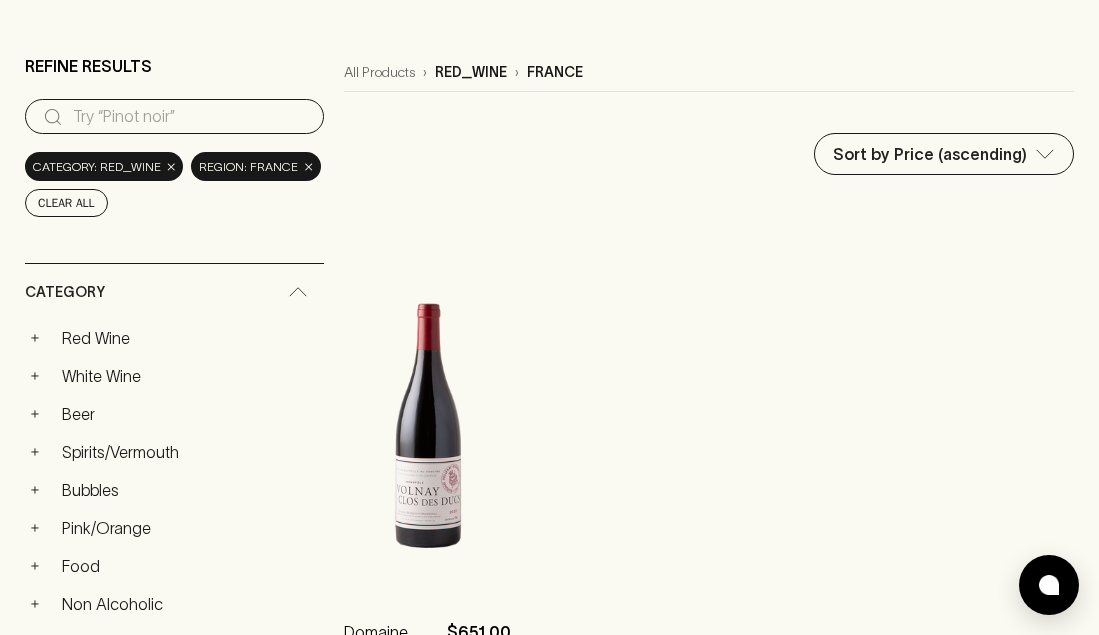 scroll, scrollTop: 100, scrollLeft: 0, axis: vertical 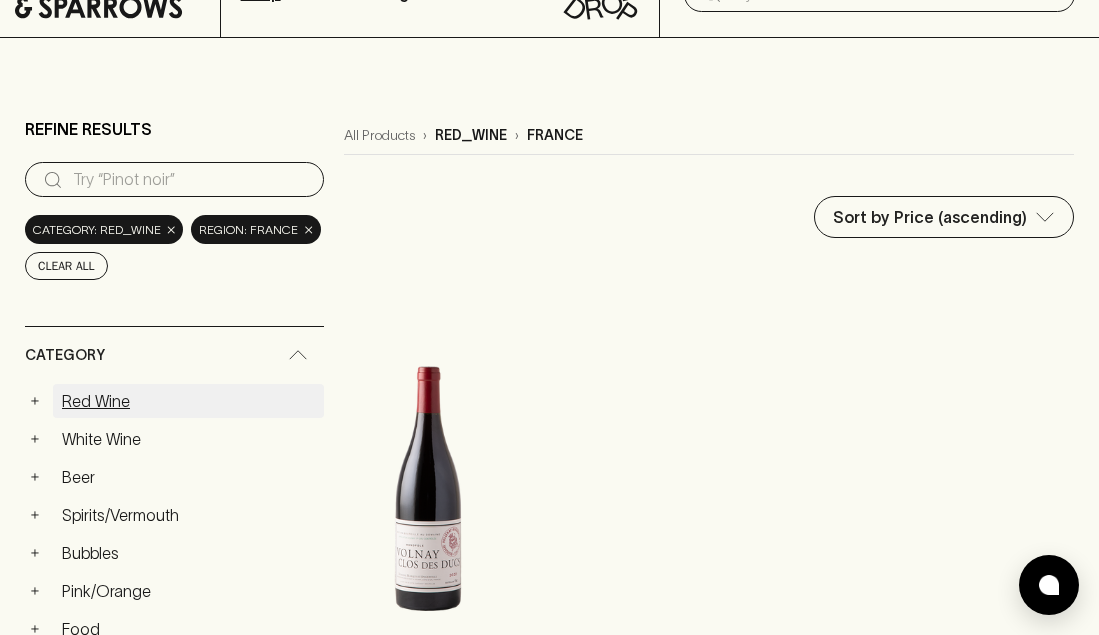 click on "Red Wine" at bounding box center (188, 401) 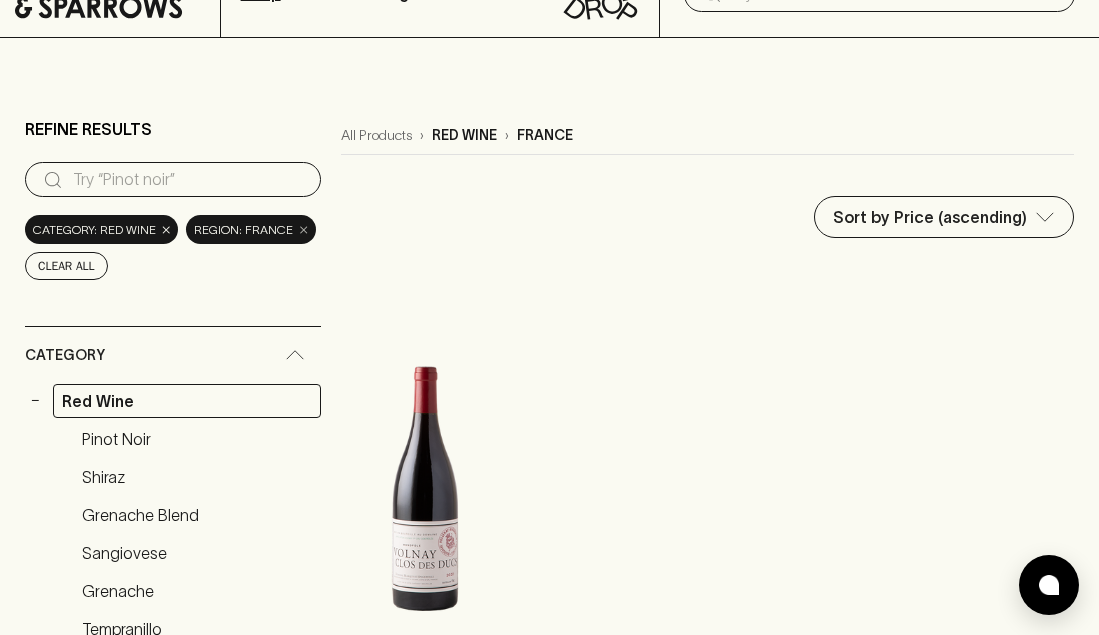 click on "×" at bounding box center (303, 229) 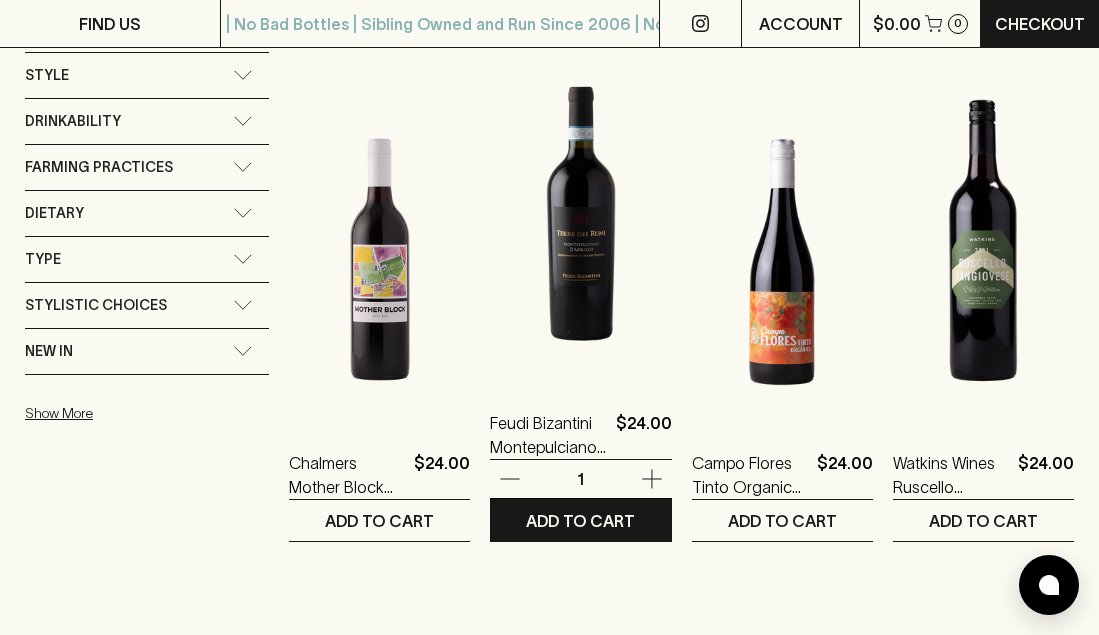 scroll, scrollTop: 1402, scrollLeft: 0, axis: vertical 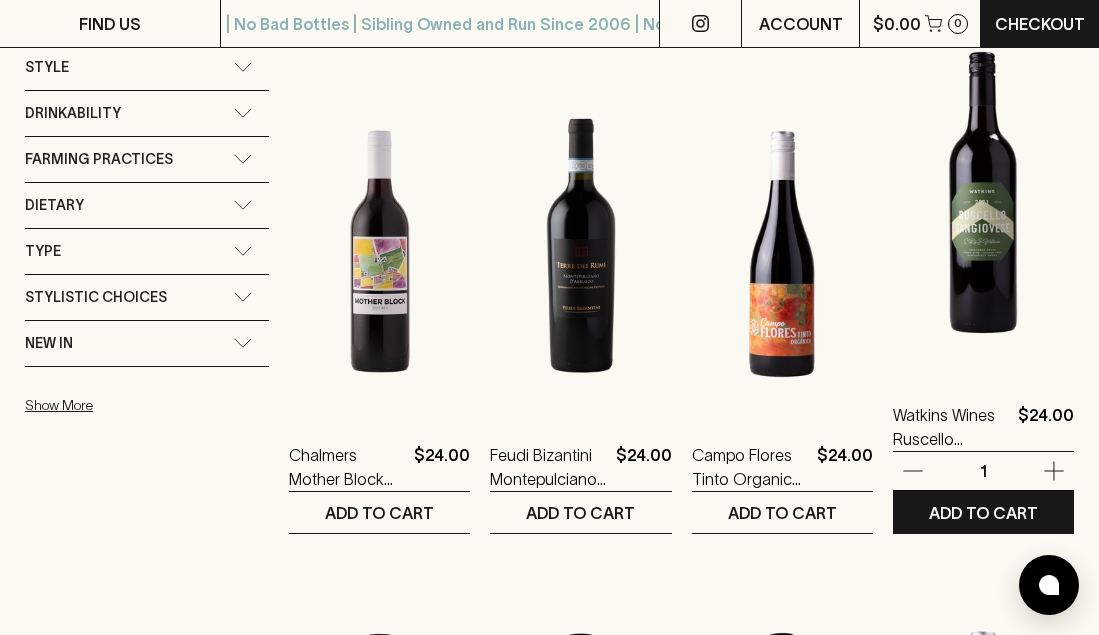 click at bounding box center (983, 198) 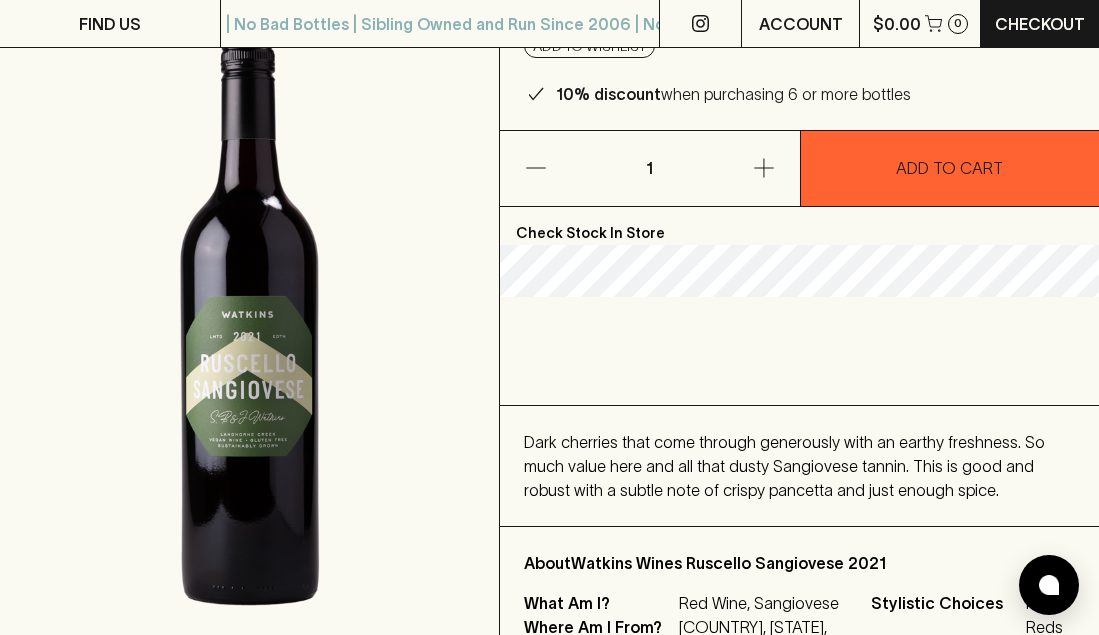 scroll, scrollTop: 229, scrollLeft: 0, axis: vertical 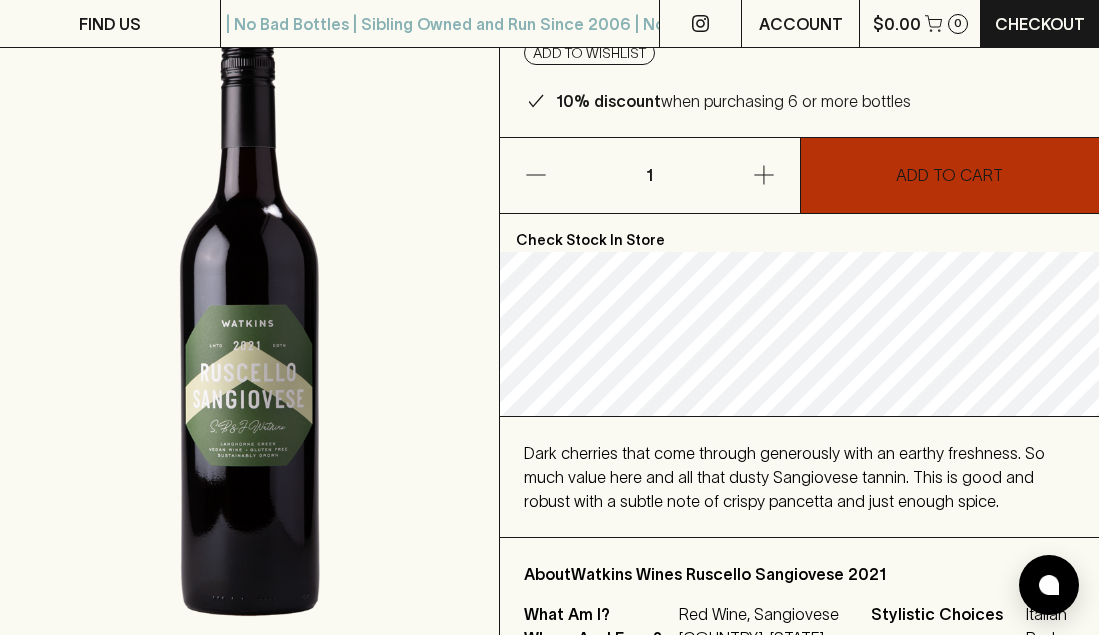 click on "ADD TO CART" at bounding box center (949, 175) 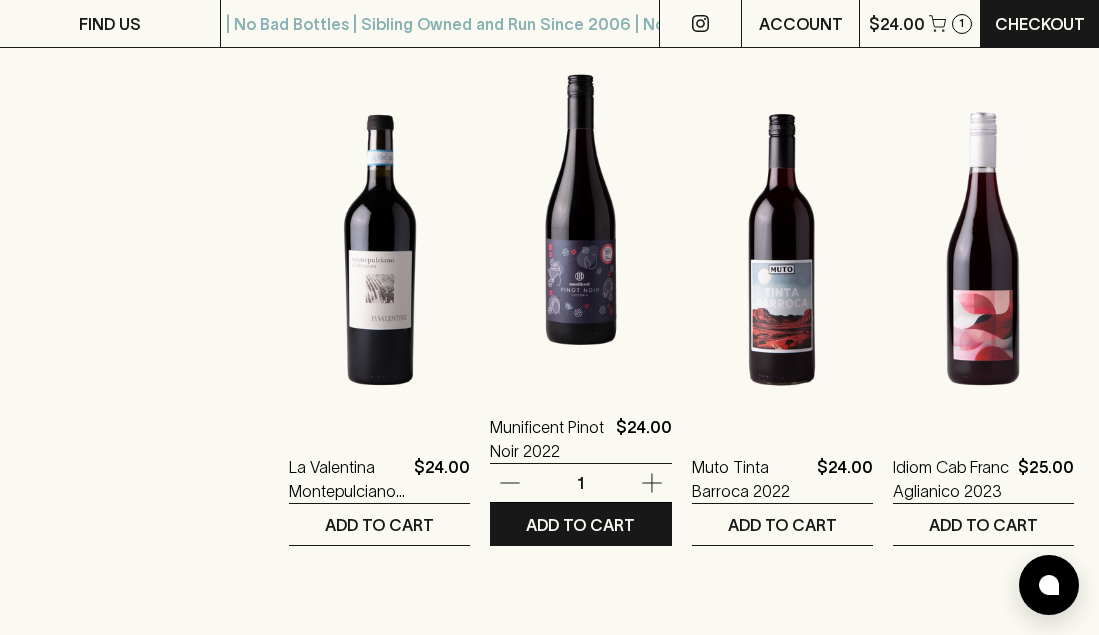scroll, scrollTop: 1925, scrollLeft: 0, axis: vertical 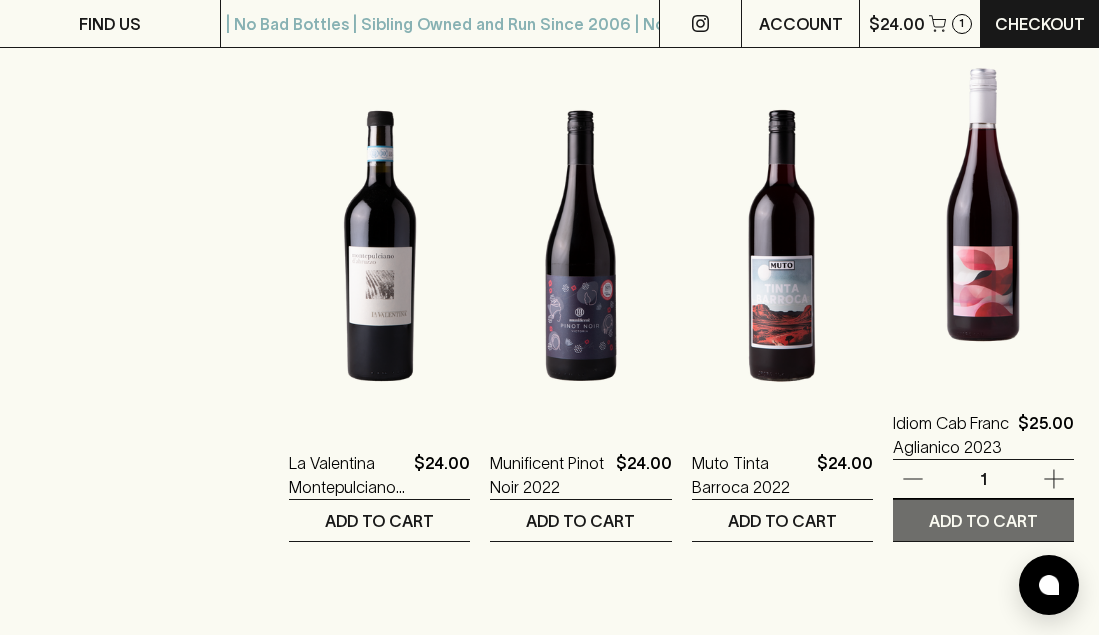 click on "ADD TO CART" at bounding box center (983, 521) 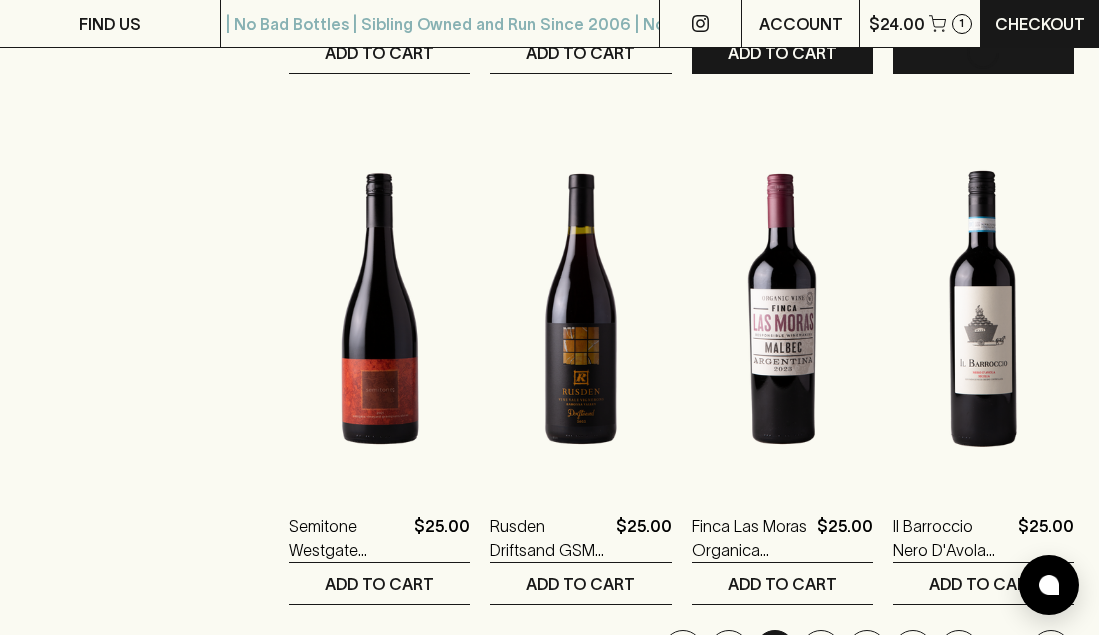 scroll, scrollTop: 2495, scrollLeft: 0, axis: vertical 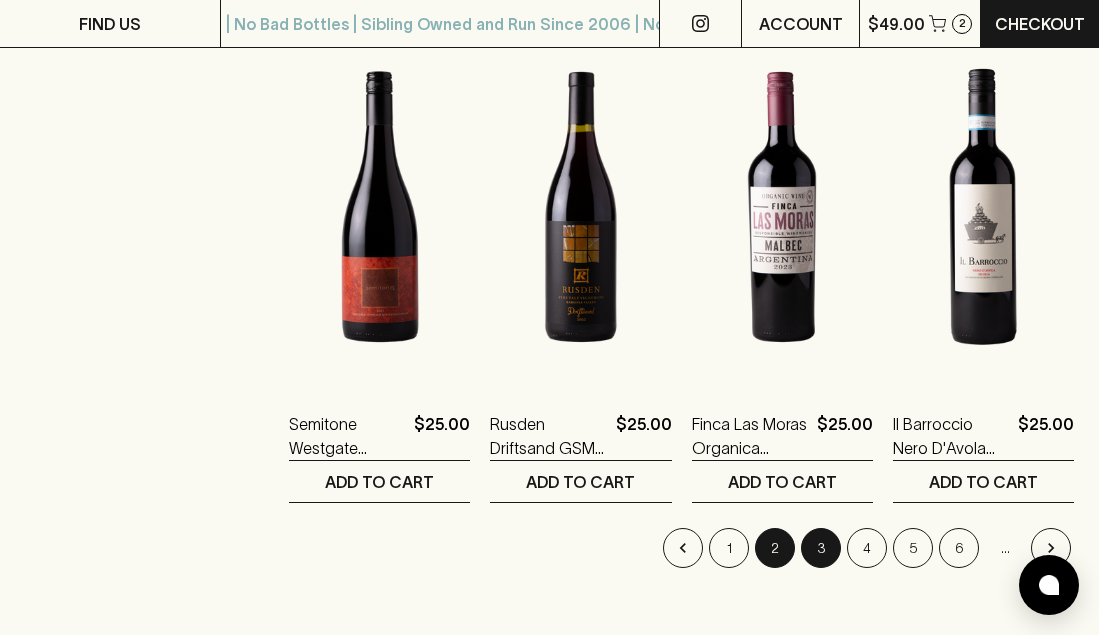 click on "3" at bounding box center (821, 548) 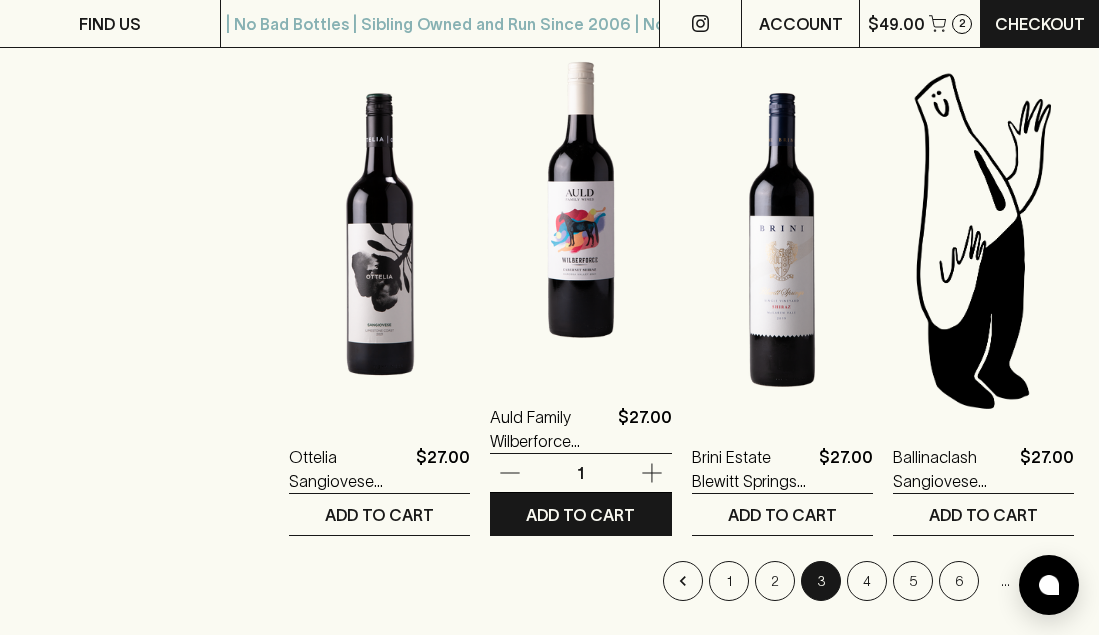scroll, scrollTop: 2465, scrollLeft: 0, axis: vertical 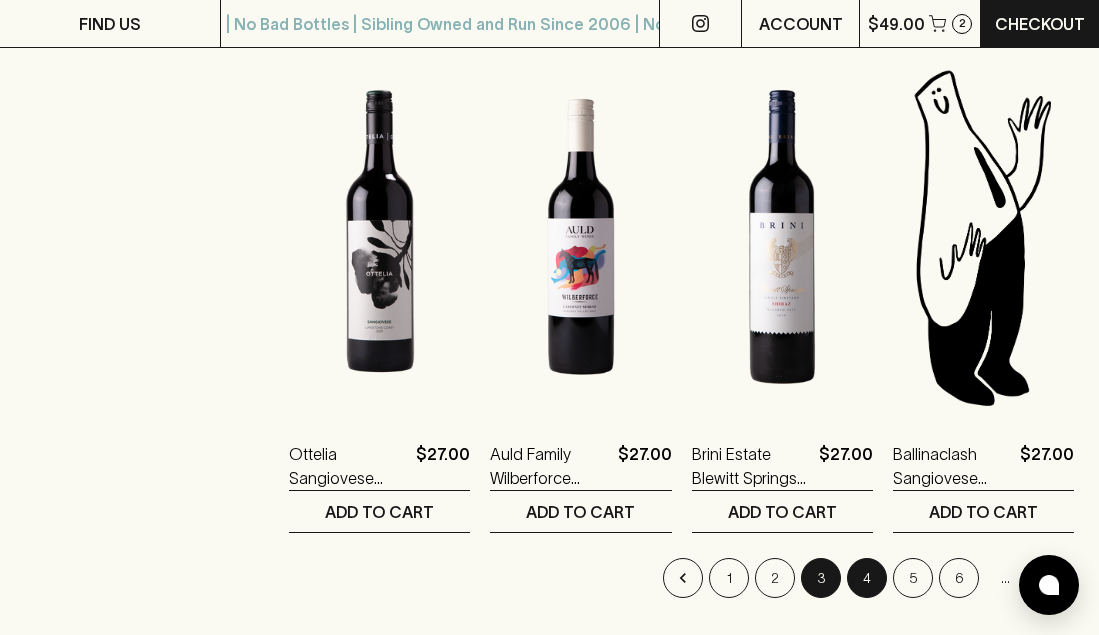 click on "4" at bounding box center [867, 578] 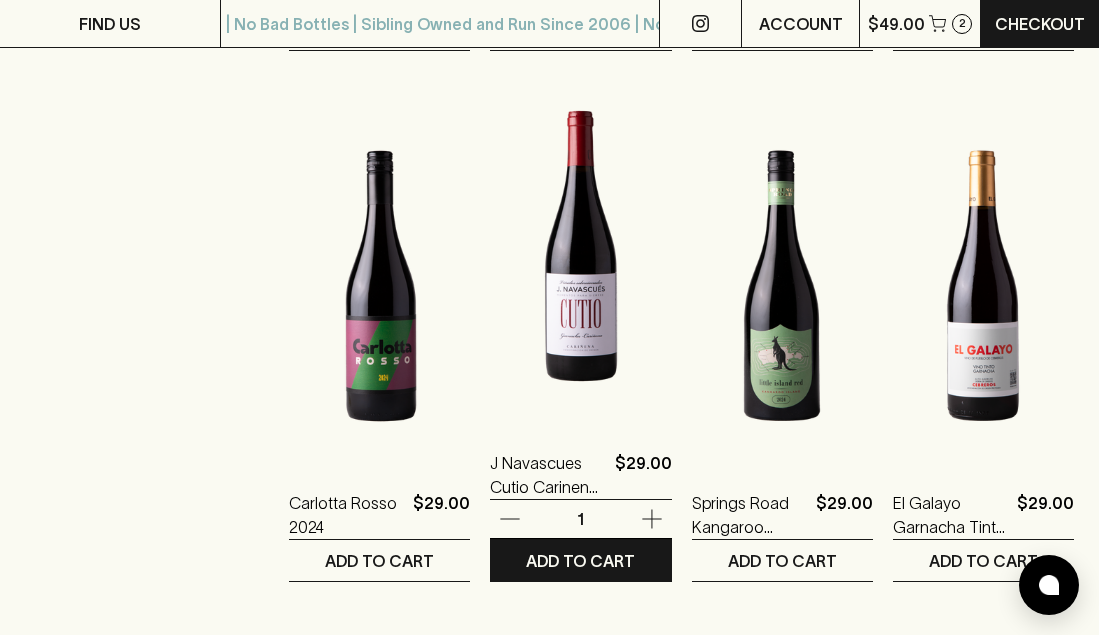 scroll, scrollTop: 2015, scrollLeft: 0, axis: vertical 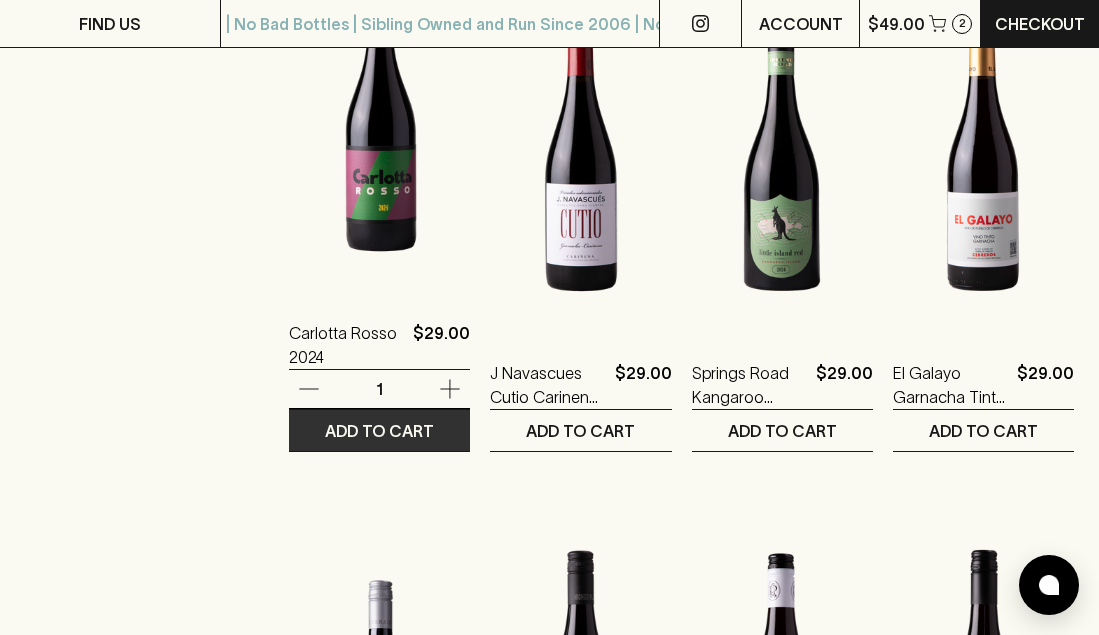 click on "ADD TO CART" at bounding box center [379, 431] 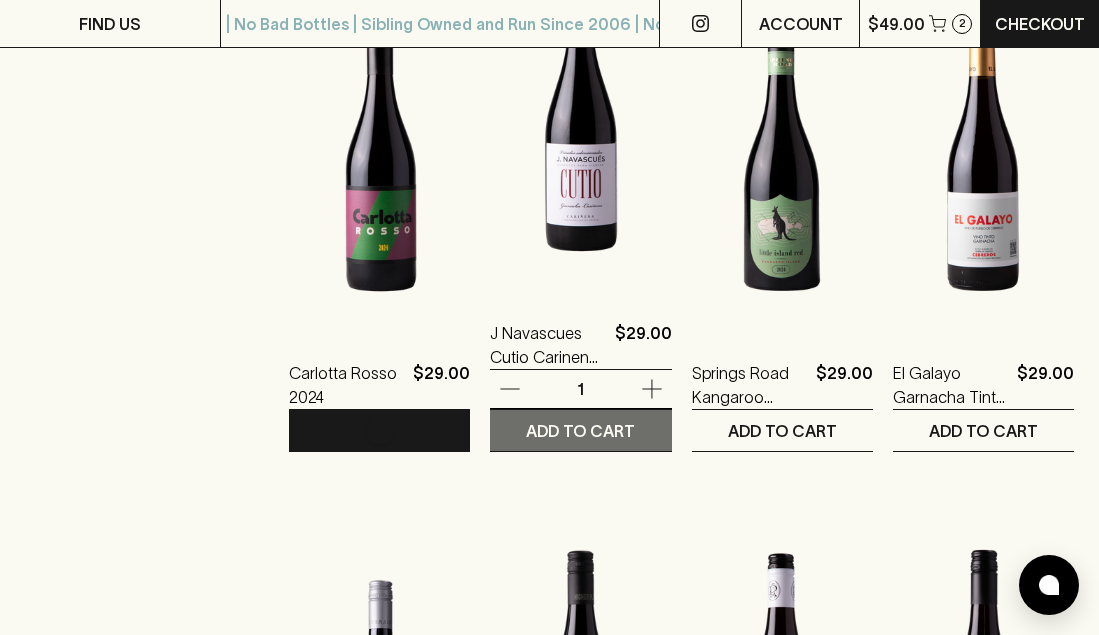 click on "ADD TO CART" at bounding box center [580, 431] 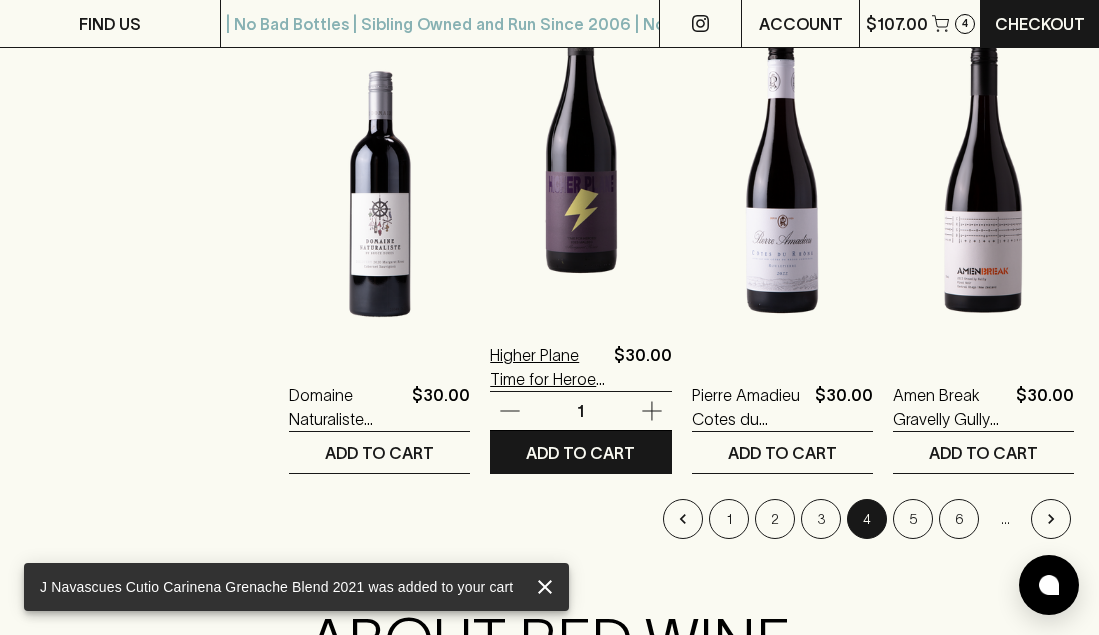 scroll, scrollTop: 2525, scrollLeft: 0, axis: vertical 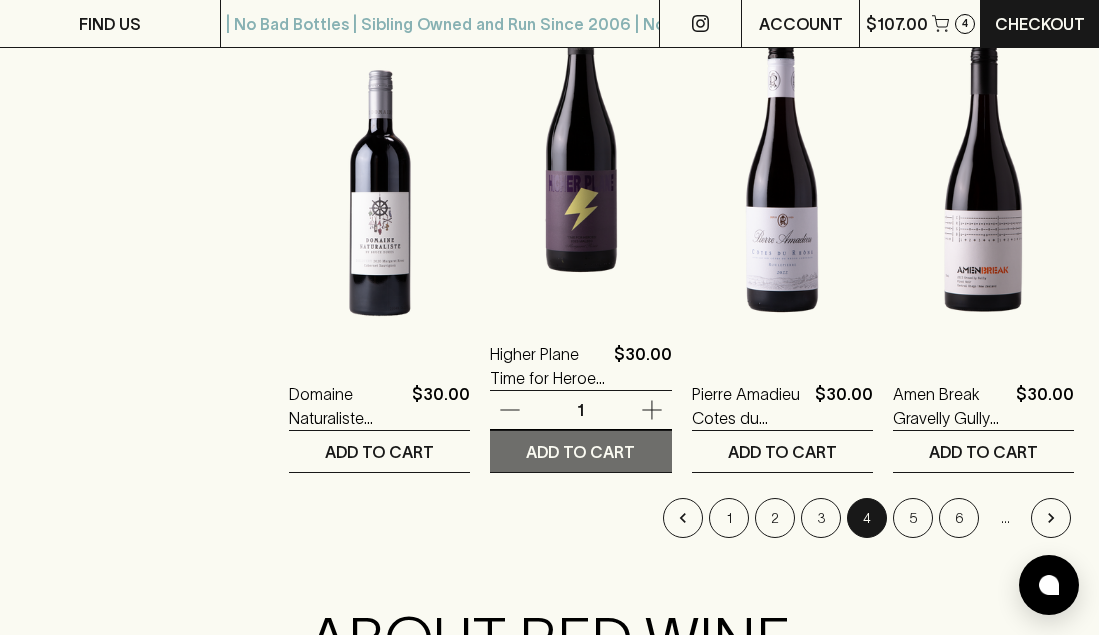 click on "ADD TO CART" at bounding box center (580, 452) 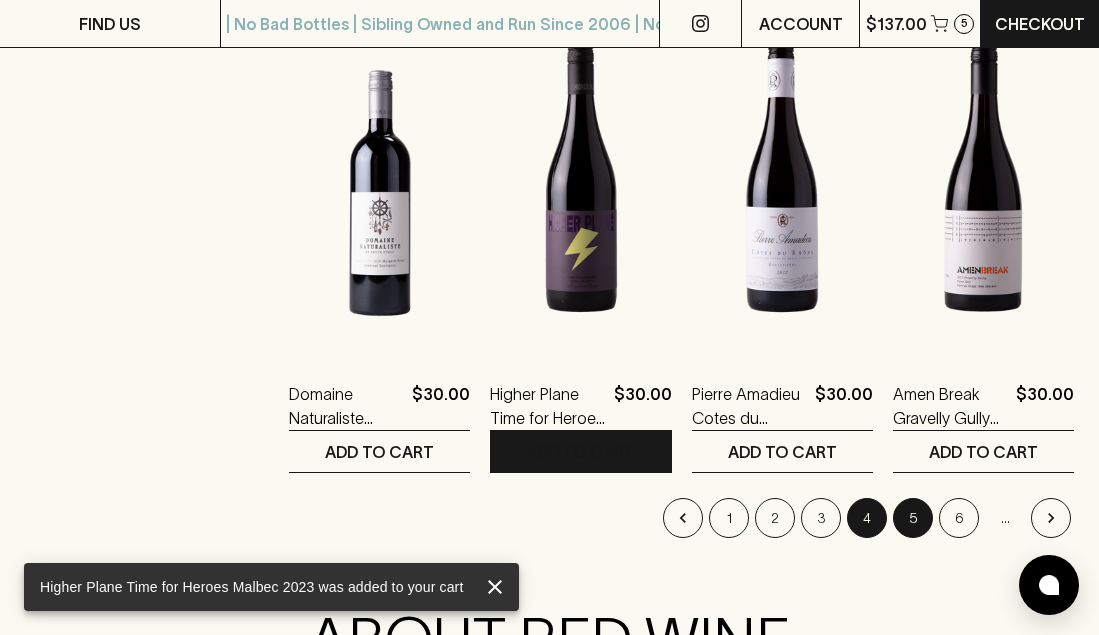 click on "5" at bounding box center (913, 518) 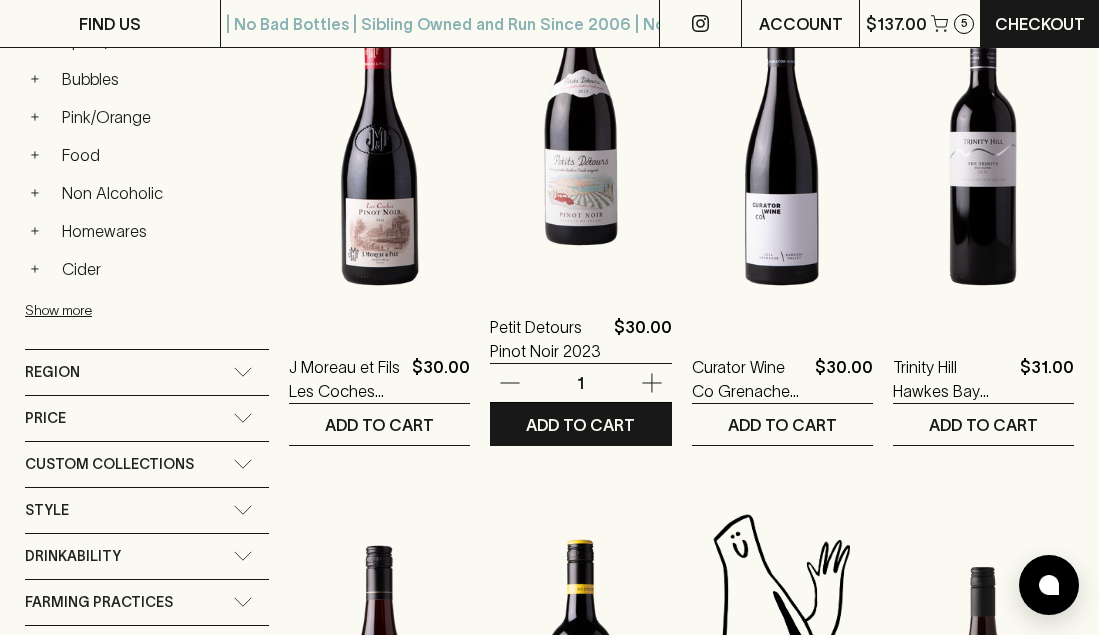 scroll, scrollTop: 963, scrollLeft: 0, axis: vertical 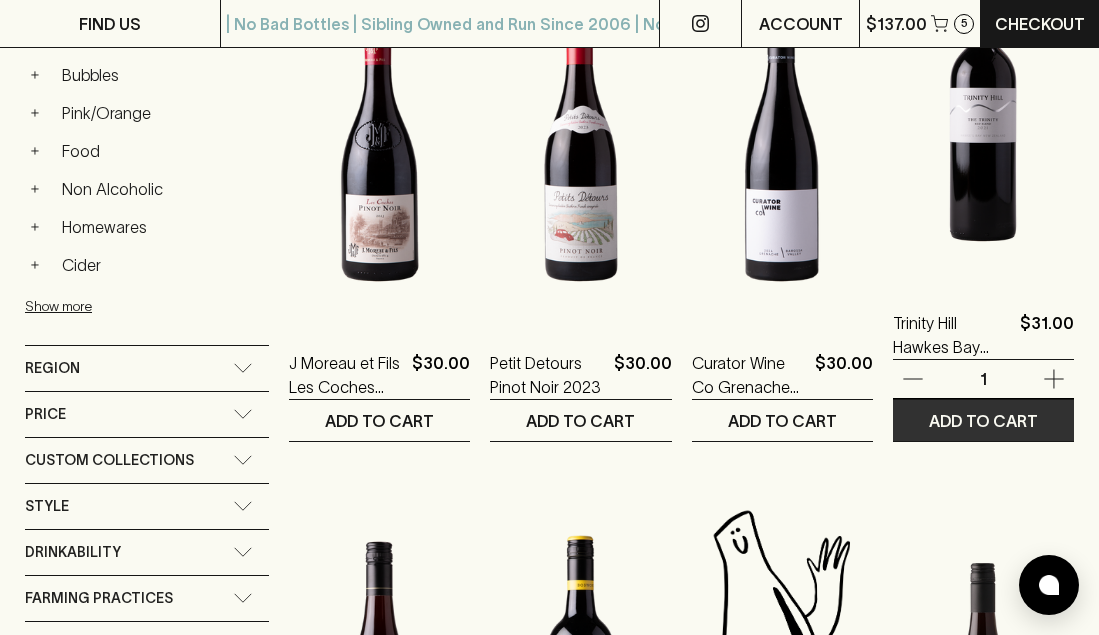 click on "ADD TO CART" at bounding box center [983, 421] 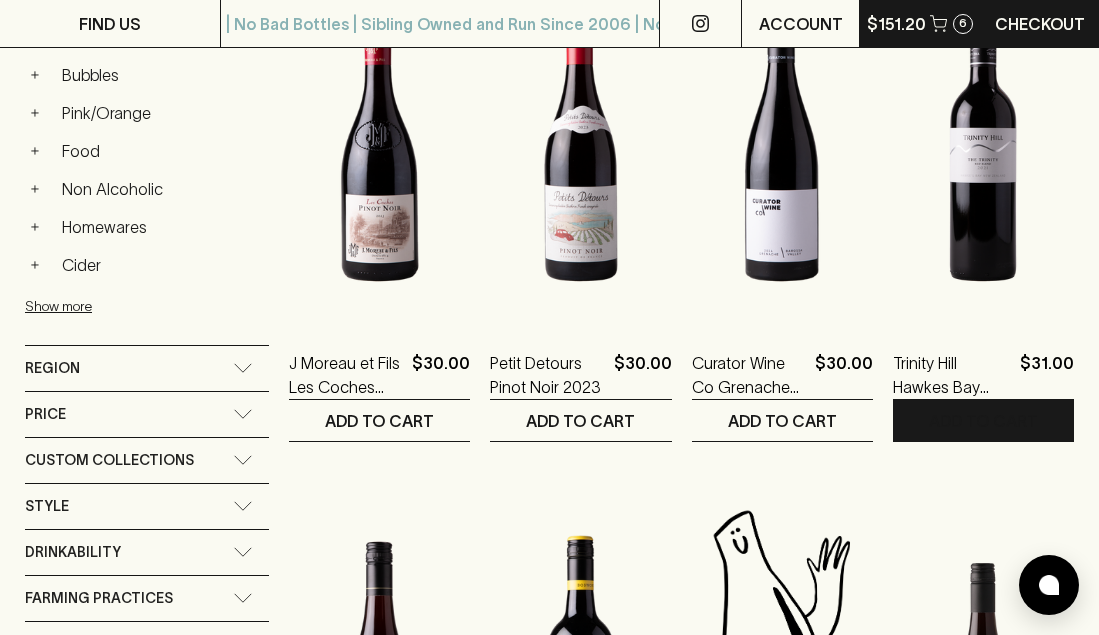 click on "$151.20" at bounding box center [896, 24] 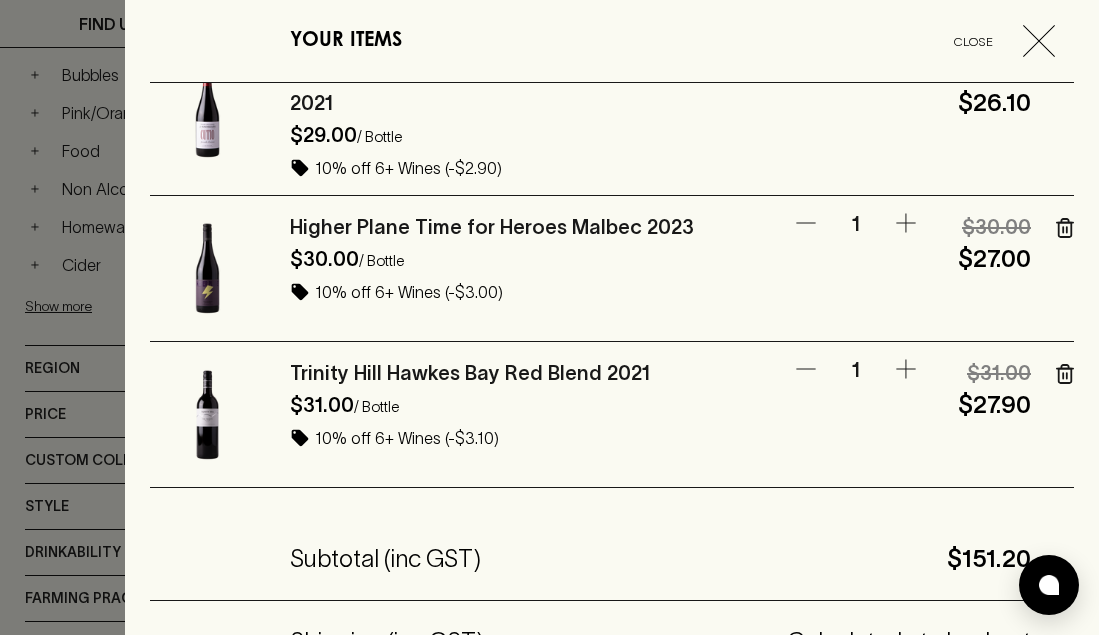 scroll, scrollTop: 485, scrollLeft: 0, axis: vertical 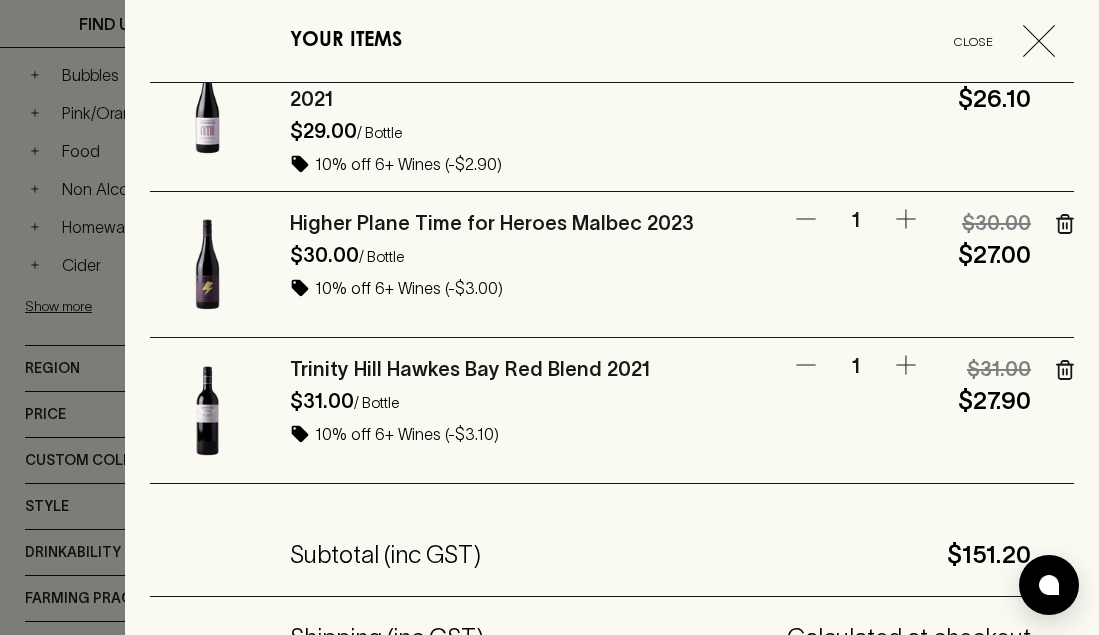 click on "Trinity Hill Hawkes Bay Red Blend 2021" at bounding box center [470, 369] 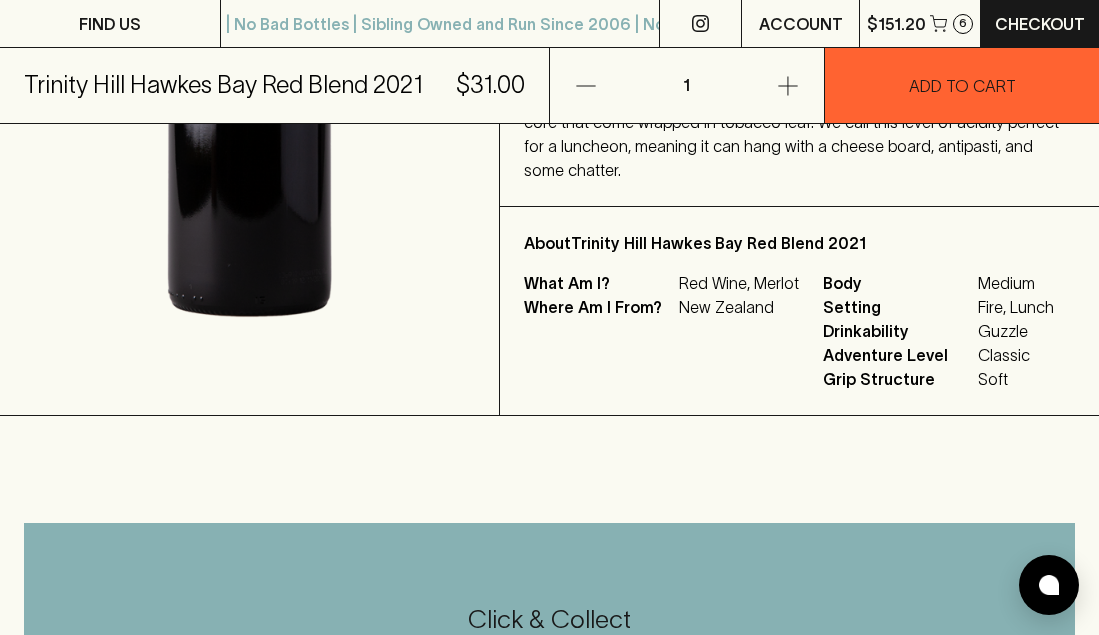 scroll, scrollTop: 327, scrollLeft: 0, axis: vertical 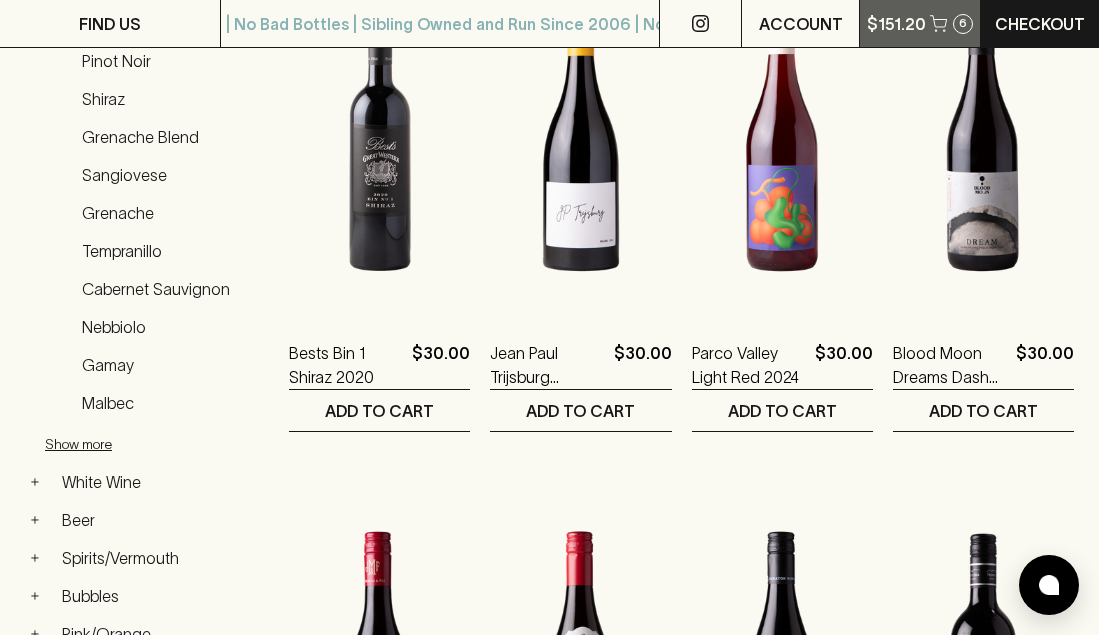 click on "$151.20" at bounding box center (896, 24) 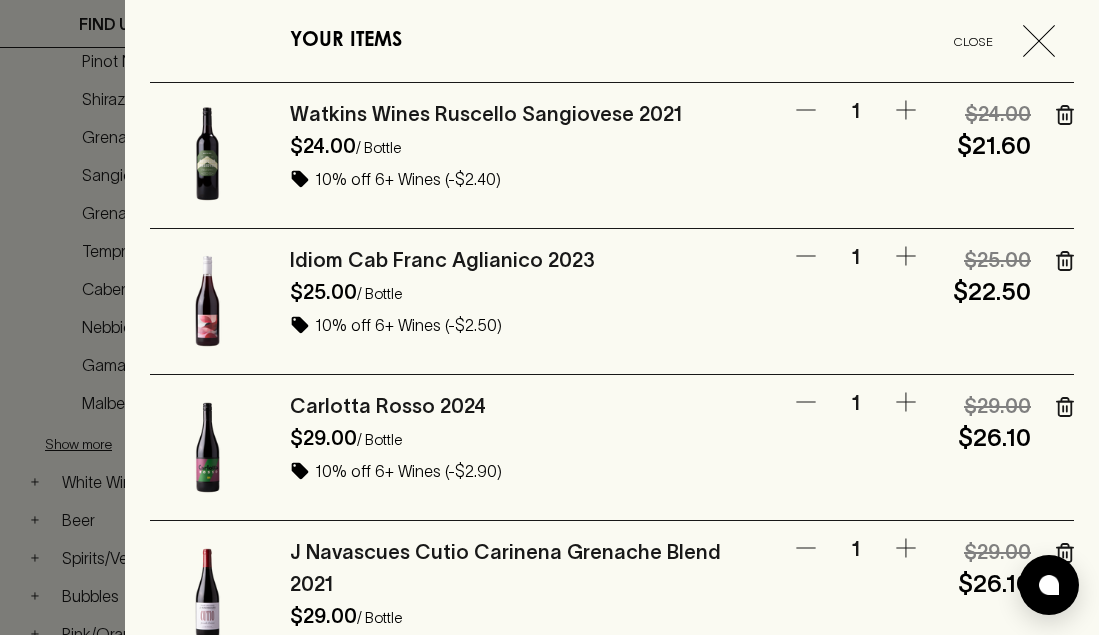 click on "Carlotta Rosso 2024" at bounding box center [388, 406] 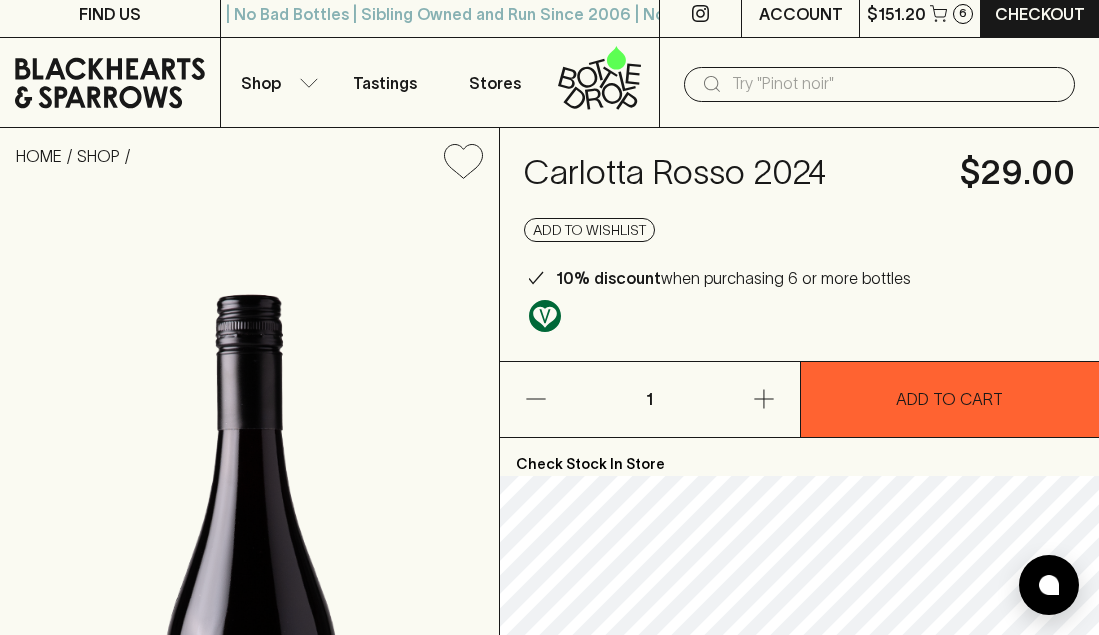 scroll, scrollTop: 0, scrollLeft: 0, axis: both 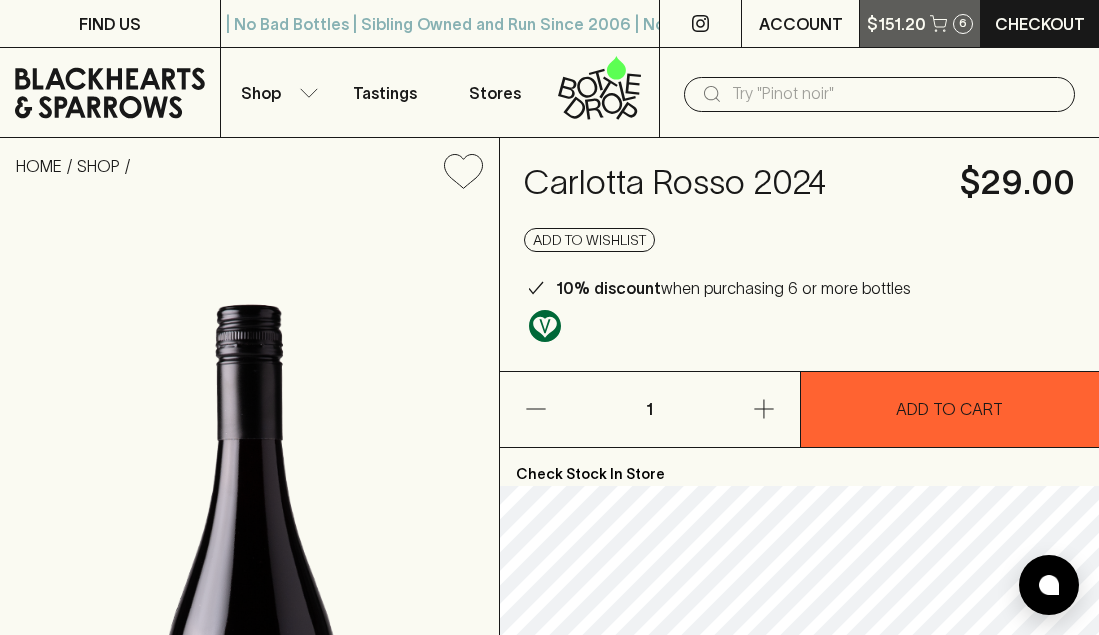 click on "$151.20" at bounding box center [896, 24] 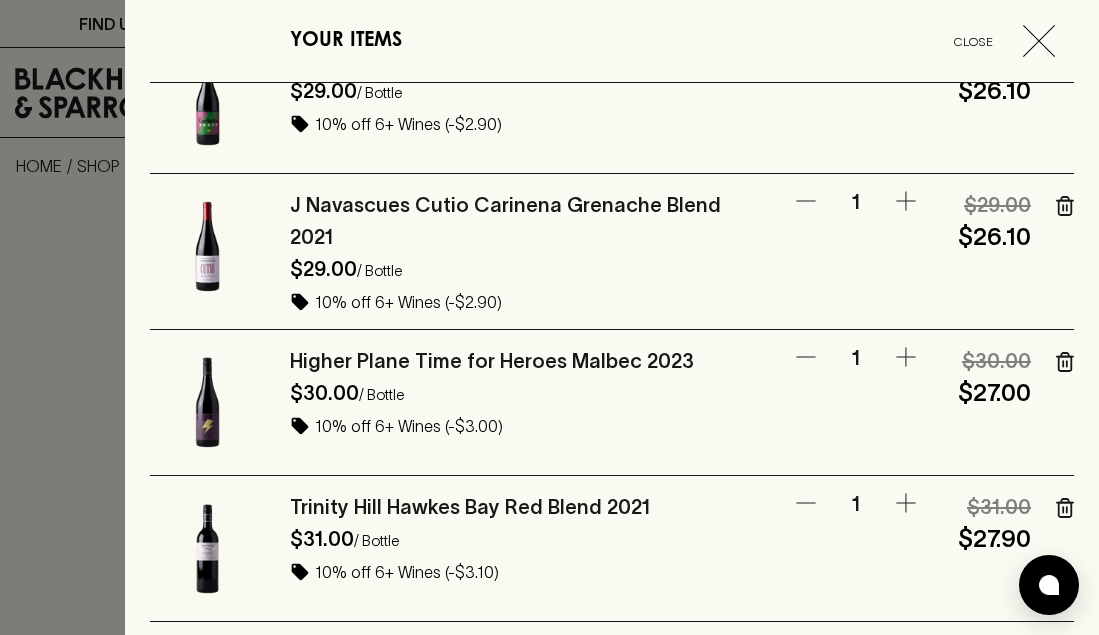 scroll, scrollTop: 351, scrollLeft: 0, axis: vertical 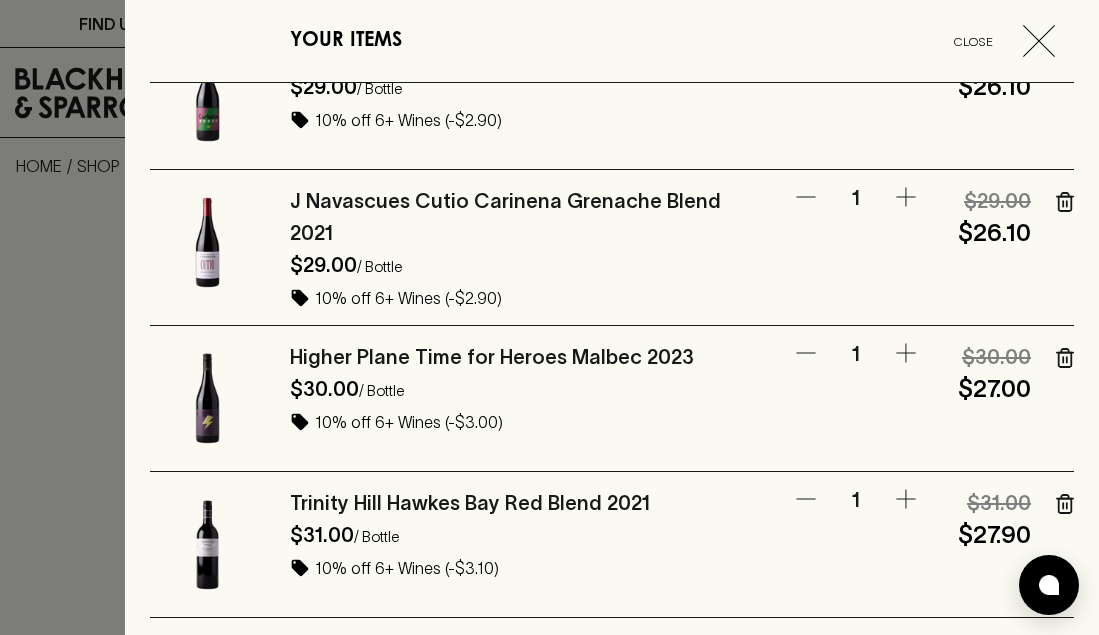 click on "Higher Plane Time for Heroes Malbec 2023" at bounding box center (492, 357) 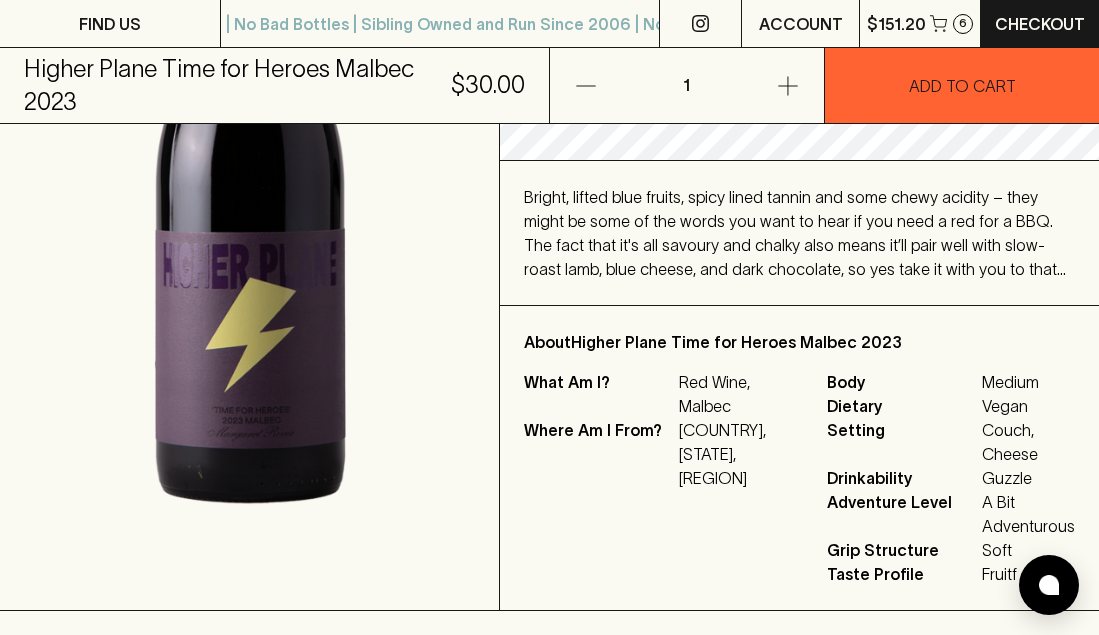 scroll, scrollTop: 541, scrollLeft: 0, axis: vertical 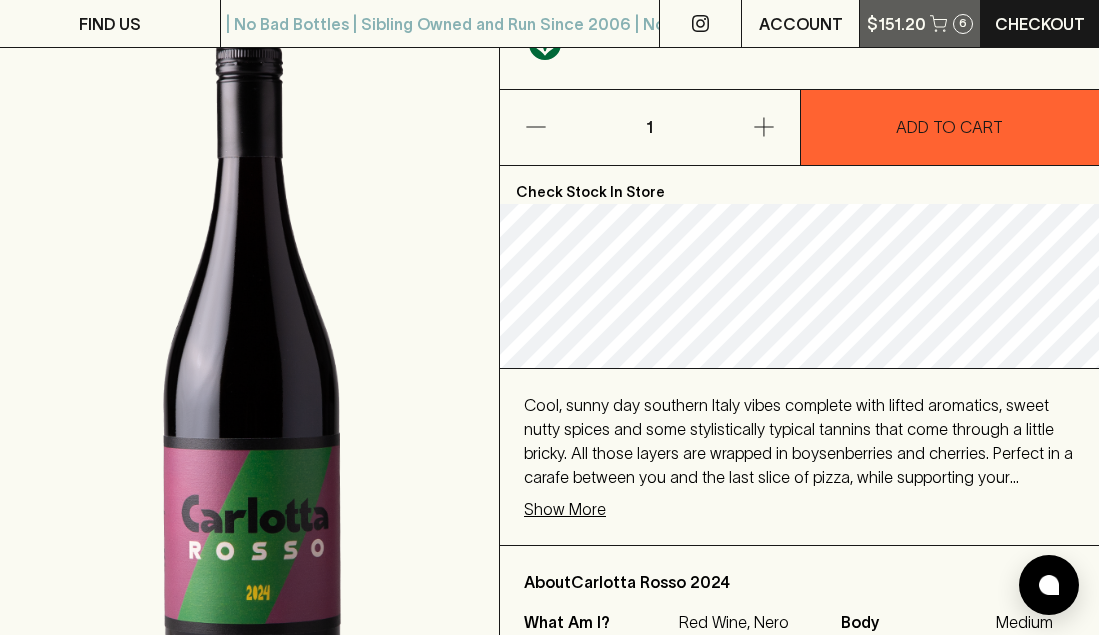 click on "$151.20" at bounding box center (896, 24) 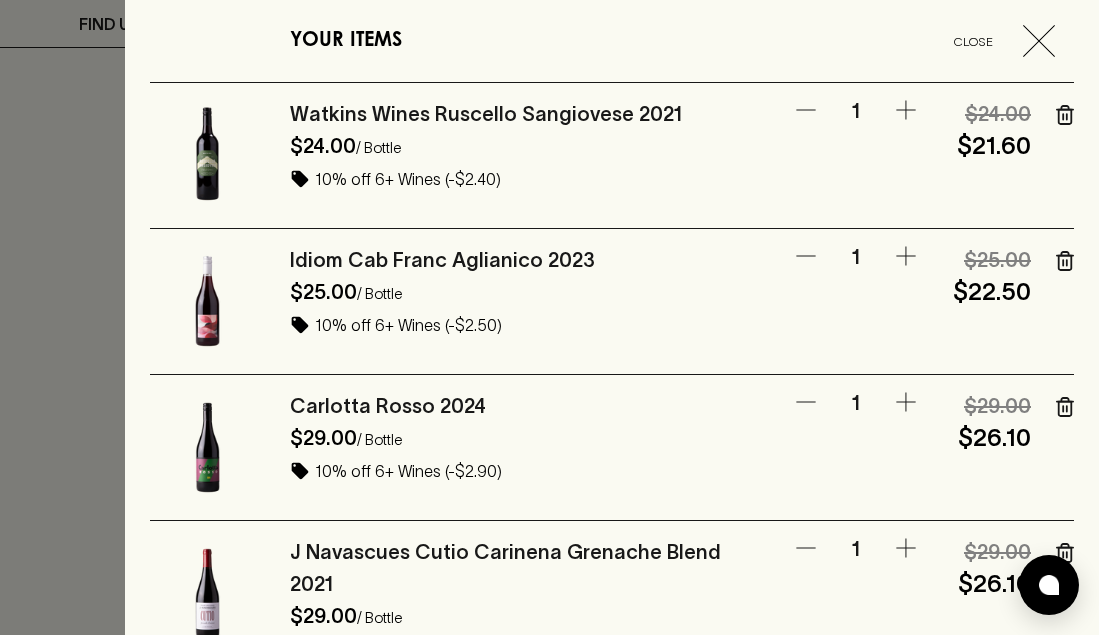 click on "Idiom Cab Franc Aglianico 2023" at bounding box center (442, 260) 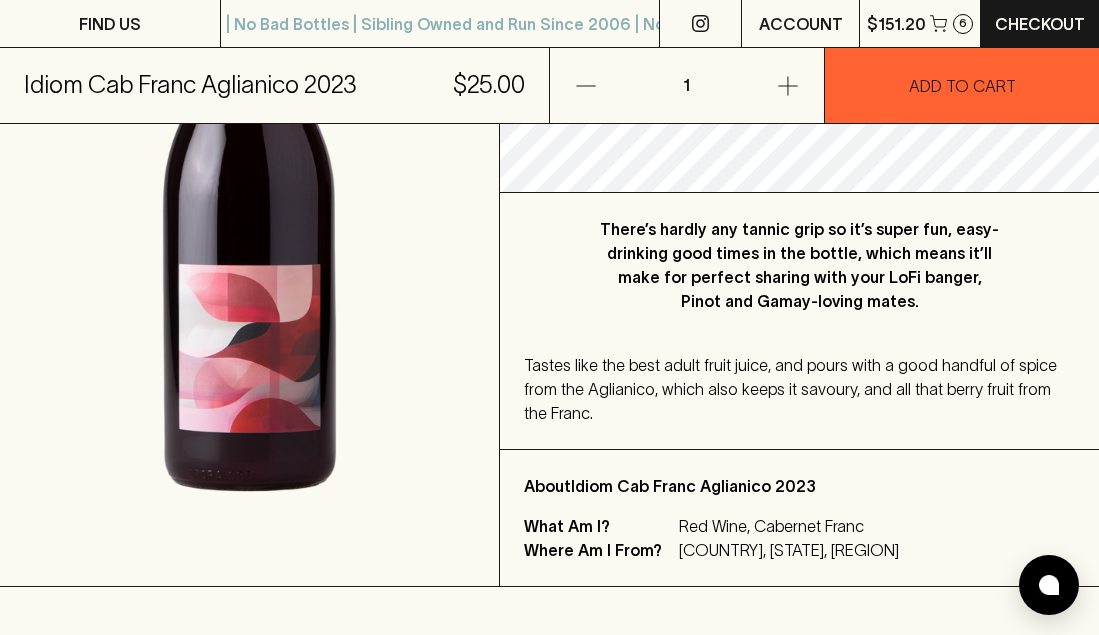 scroll, scrollTop: 449, scrollLeft: 0, axis: vertical 